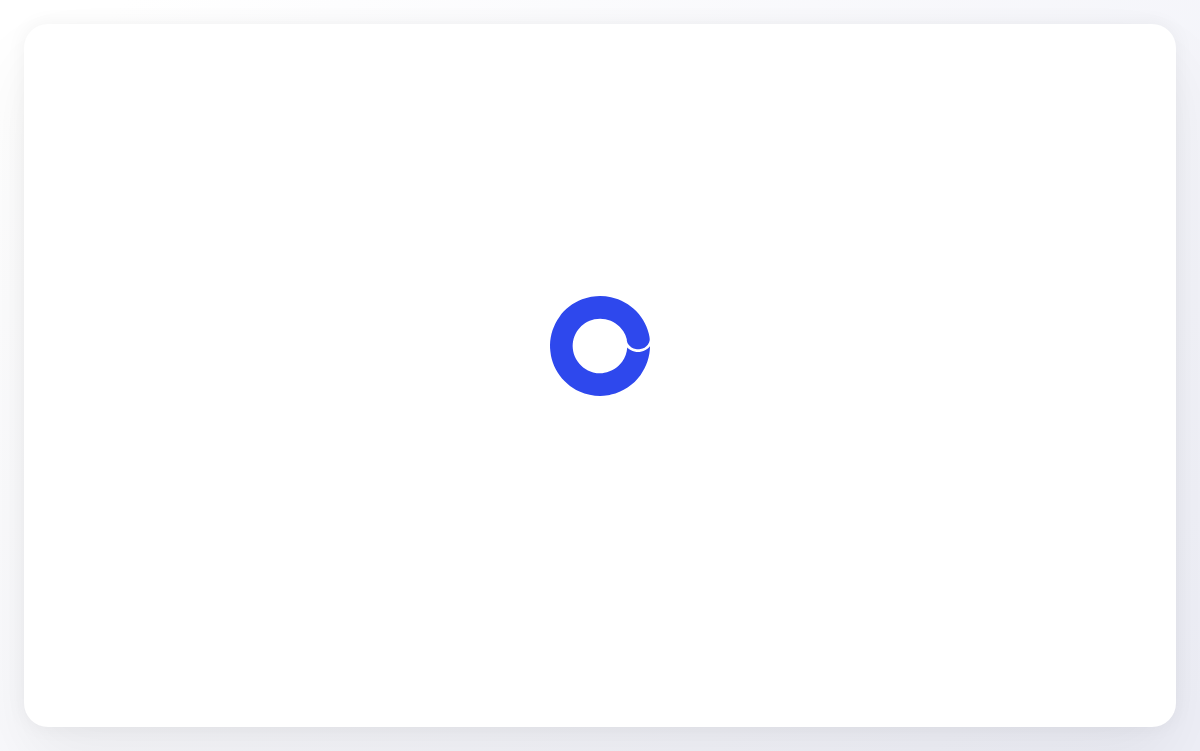 scroll, scrollTop: 0, scrollLeft: 0, axis: both 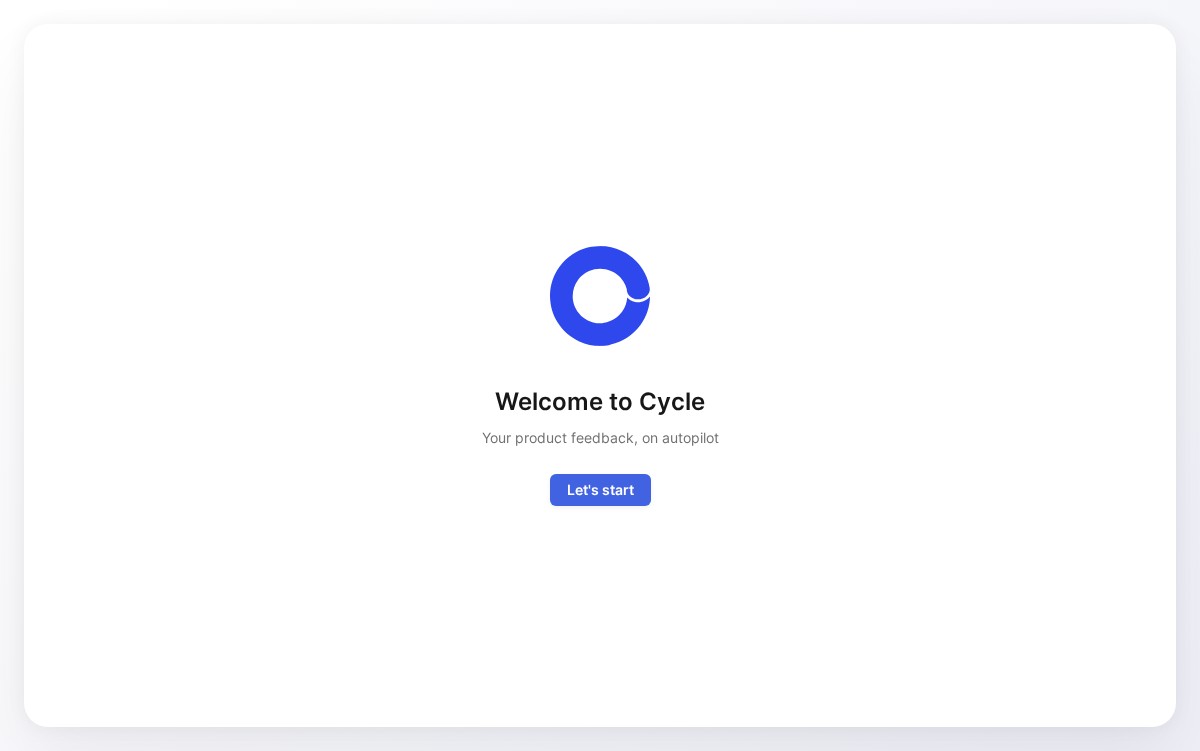 click on "Let's start" at bounding box center (600, 490) 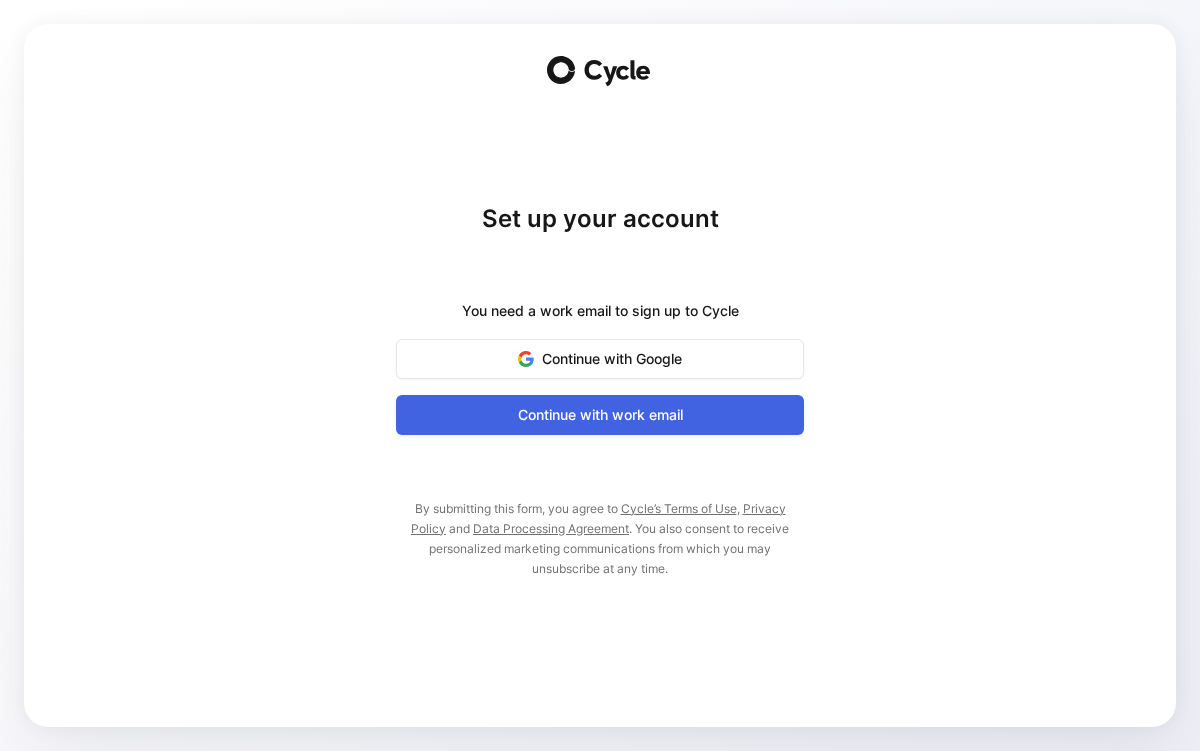 click on "Continue with work email" at bounding box center [600, 415] 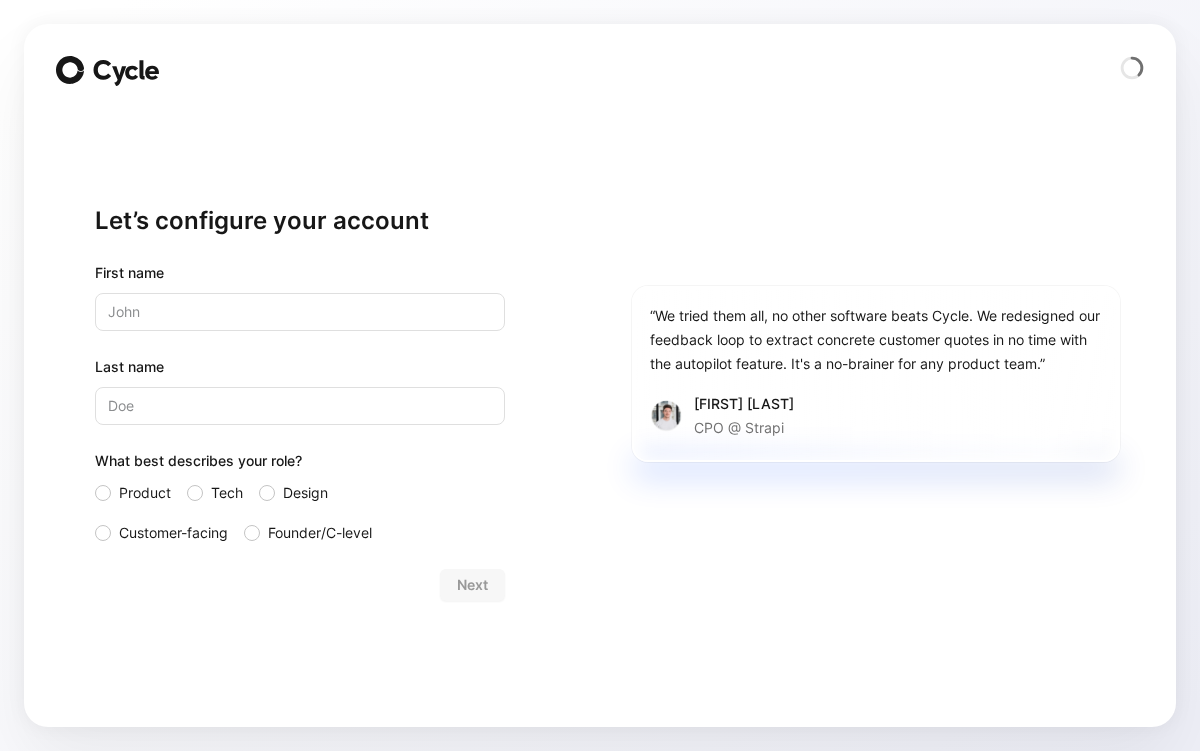 type on "[FIRST]" 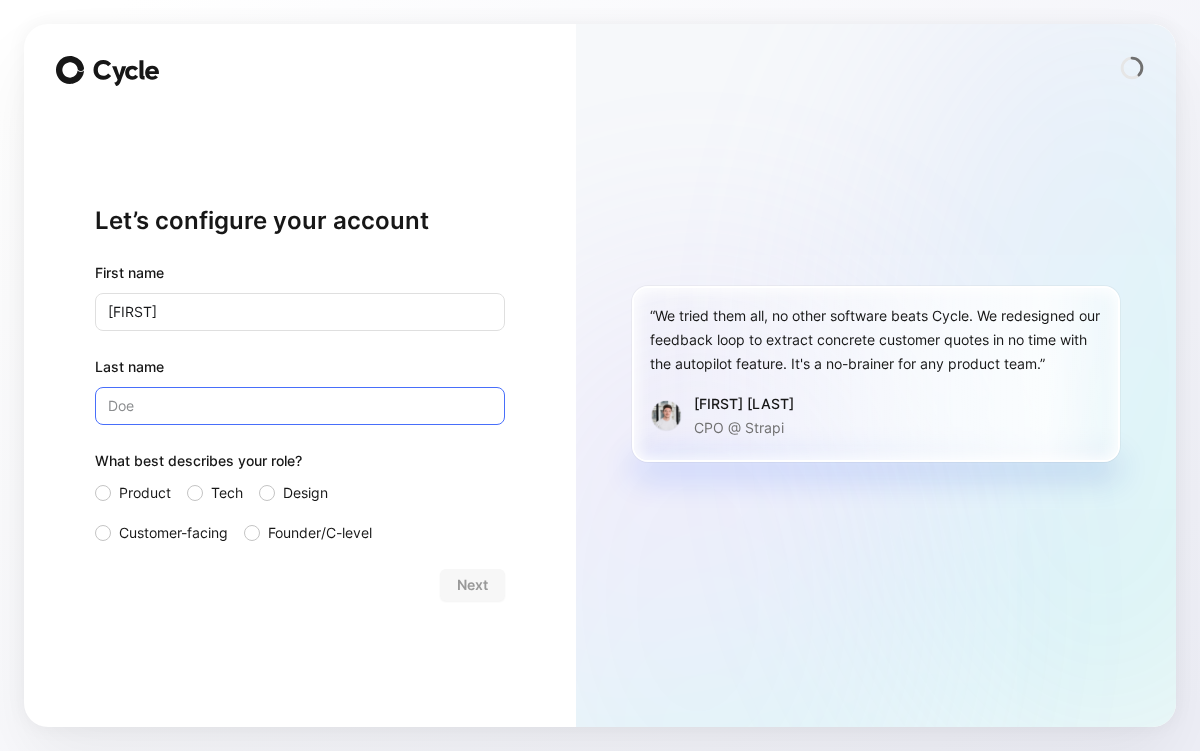 click on "Last name" at bounding box center (300, 406) 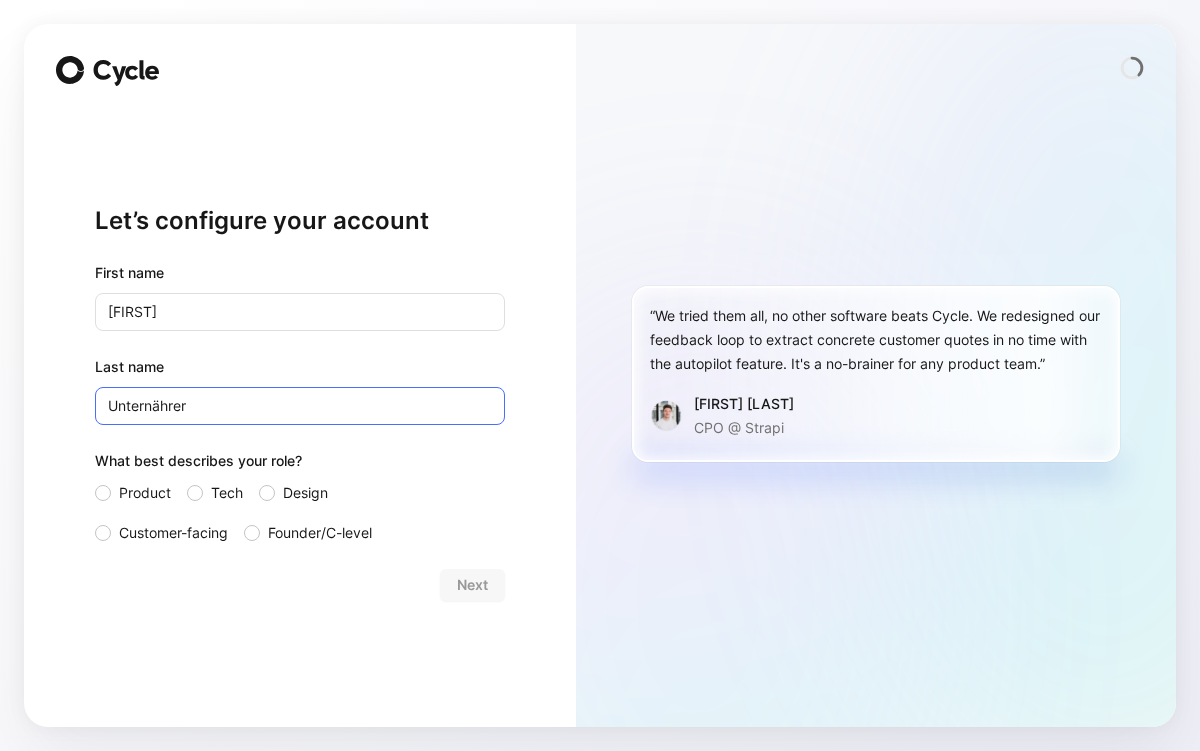 type on "Unternährer" 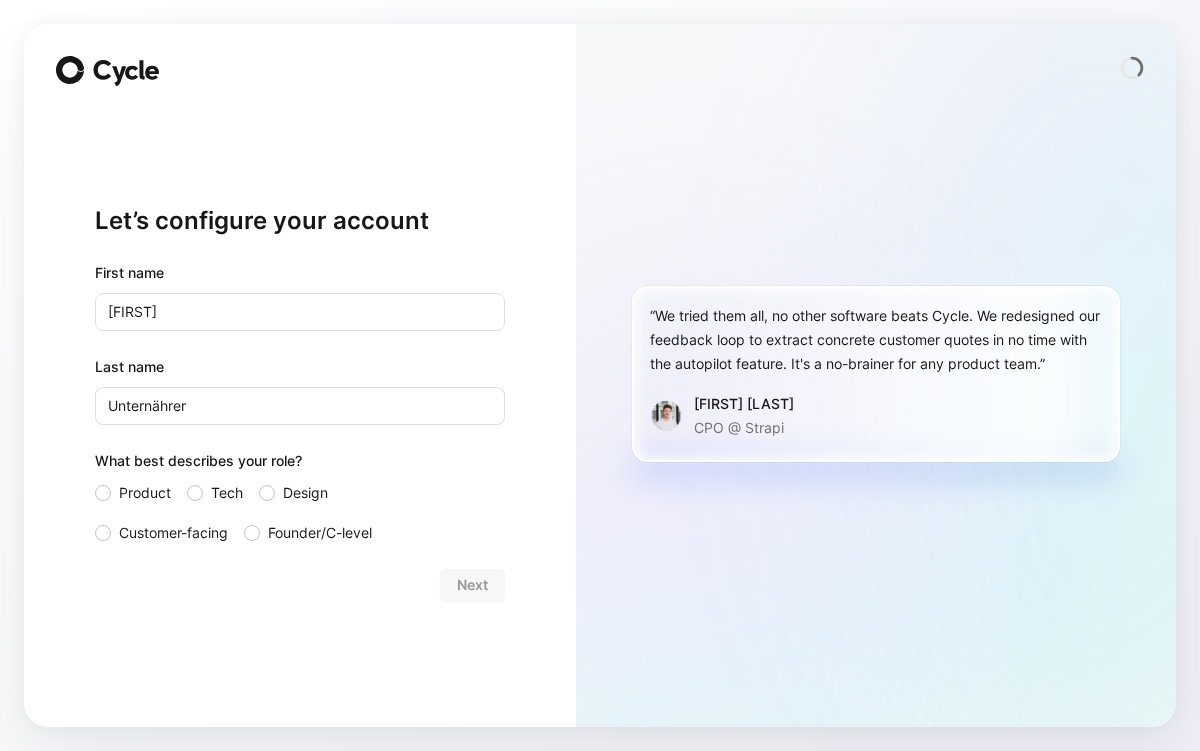 click on "Last name" at bounding box center (300, 367) 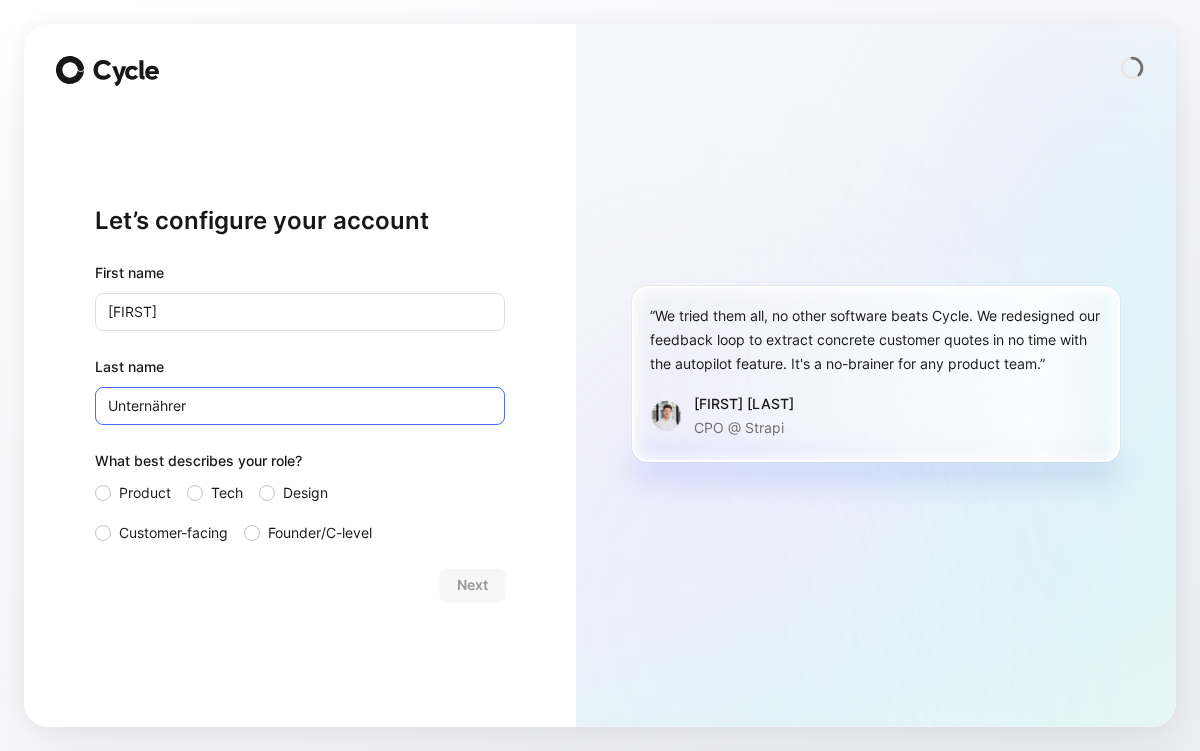 click on "Unternährer" at bounding box center [300, 406] 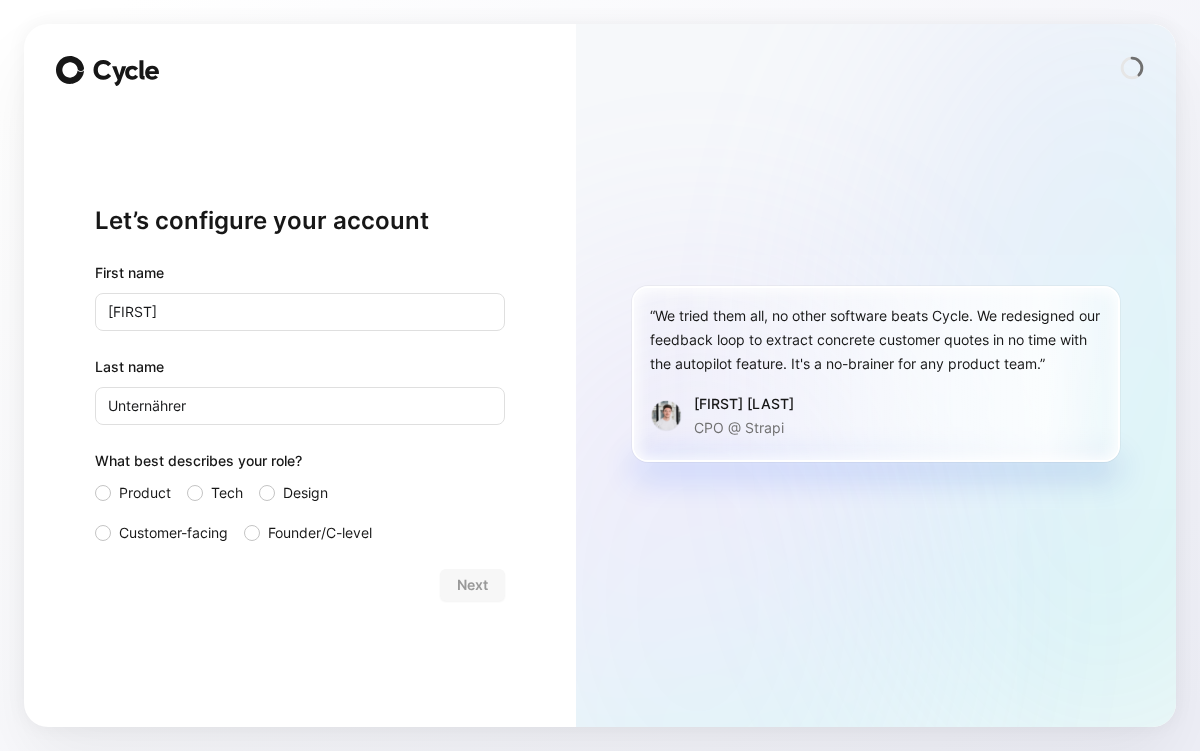 click on "“We tried them all, no other software beats Cycle. We redesigned our feedback loop to extract concrete customer quotes in no time with the autopilot feature. It's a no-brainer for any product team.” [FIRST] [LAST] CPO @ Strapi" at bounding box center (876, 374) 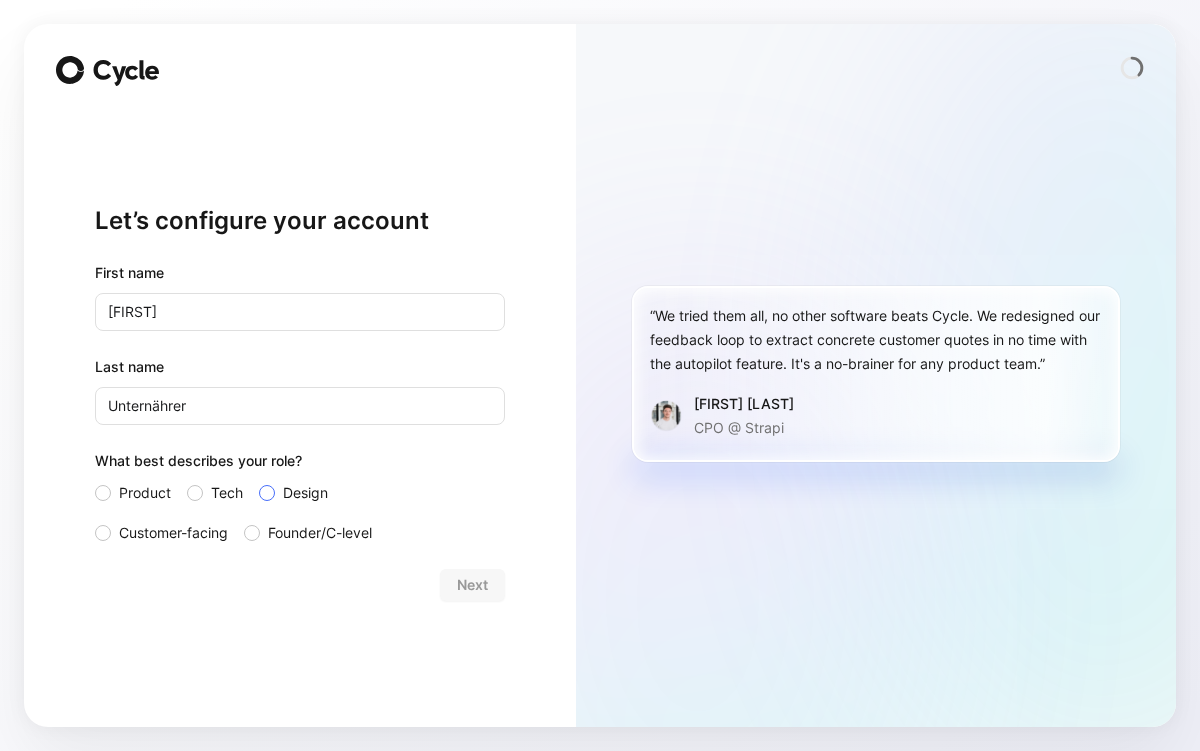 click on "Design" at bounding box center (305, 493) 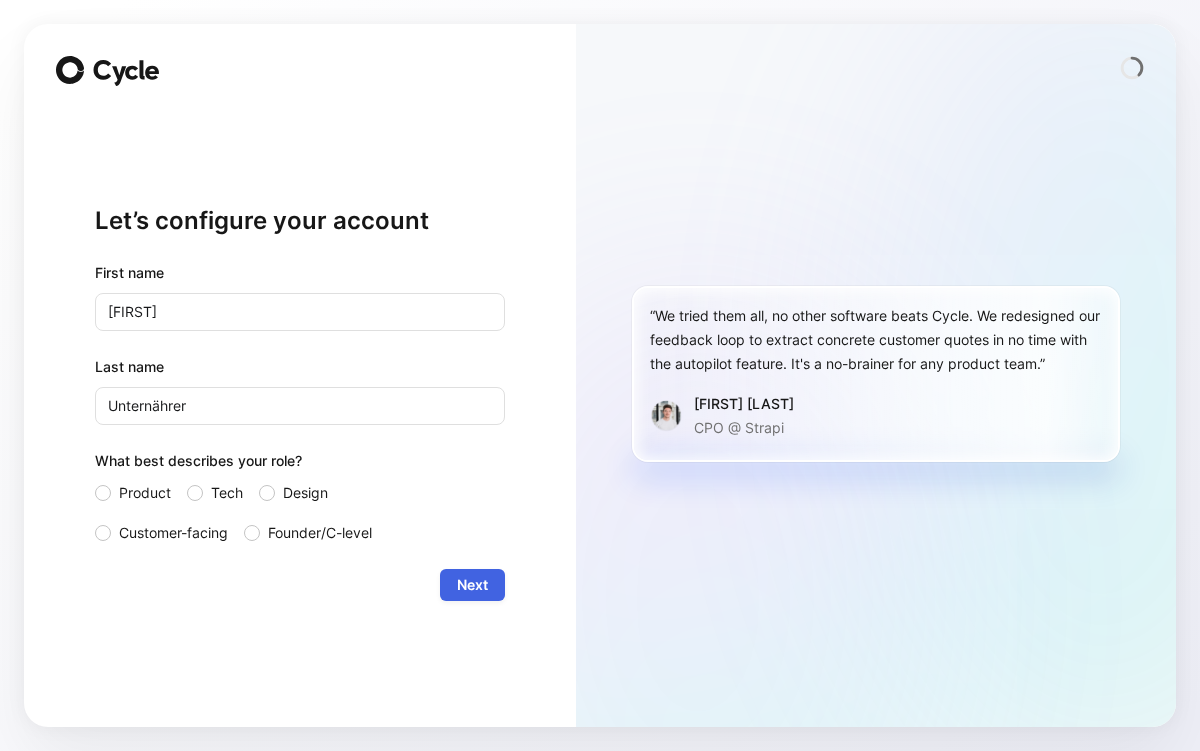 click on "Next" at bounding box center [472, 585] 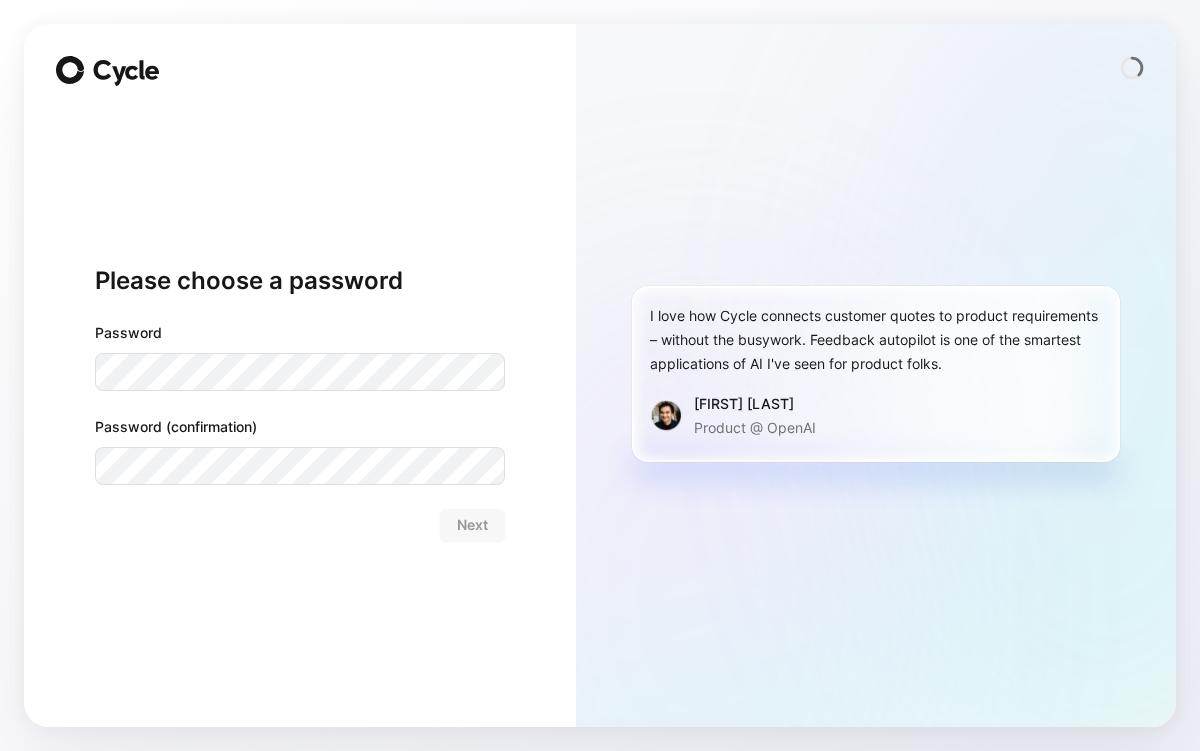click at bounding box center [0, 751] 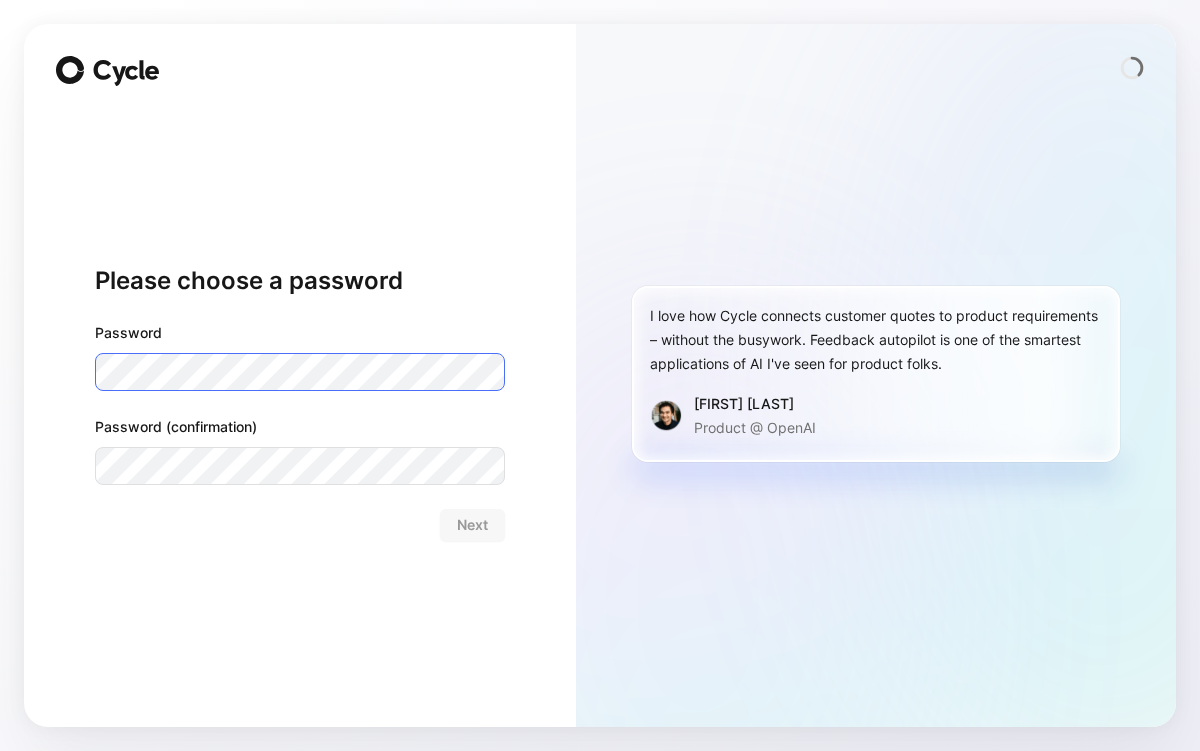 click at bounding box center [0, 751] 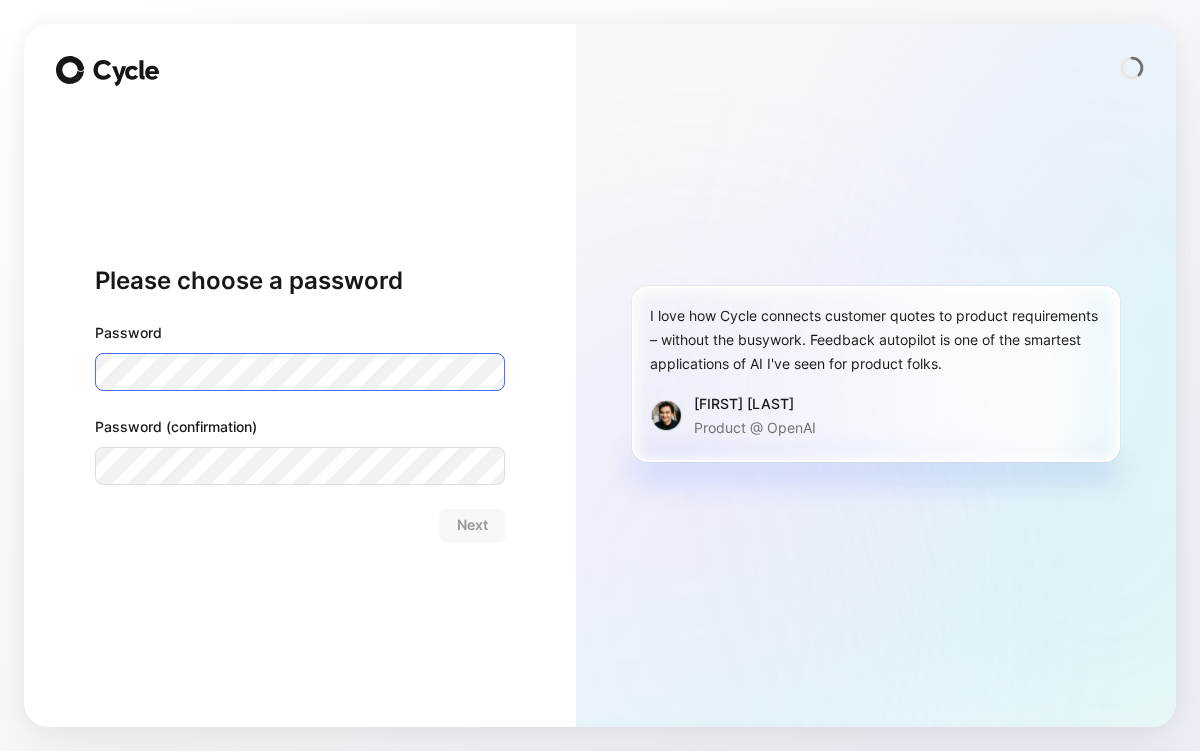 click at bounding box center (0, 751) 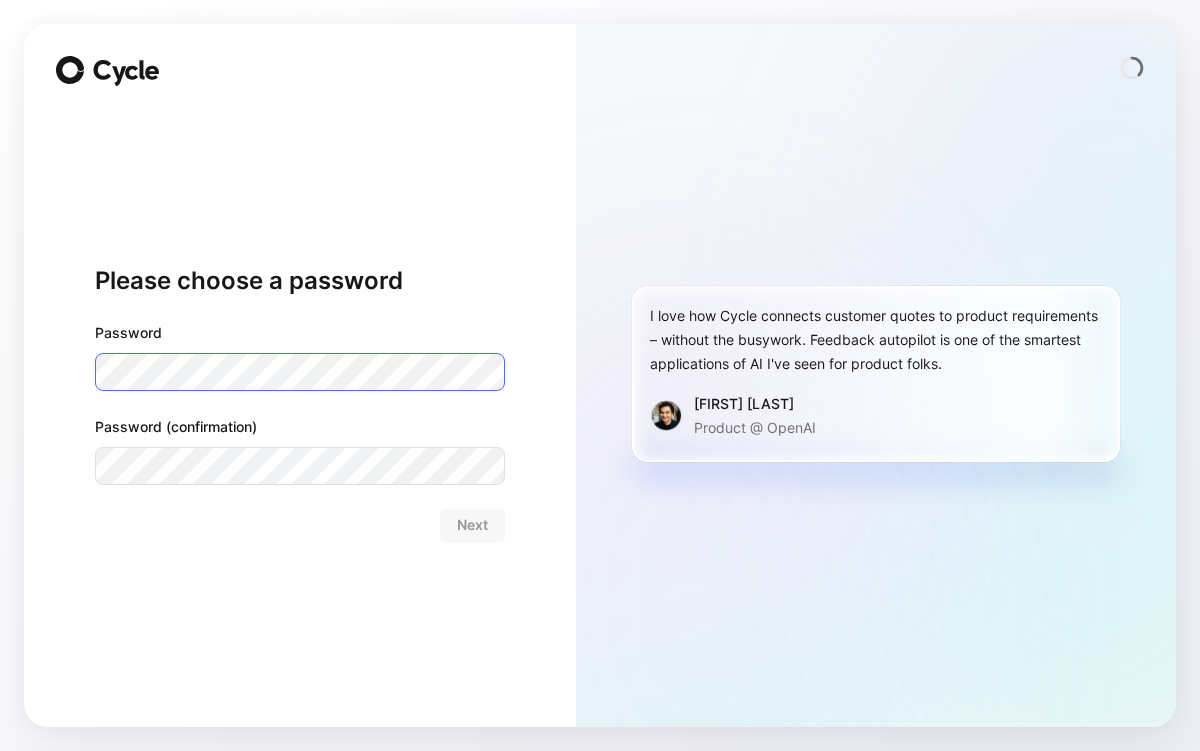 click at bounding box center (0, 751) 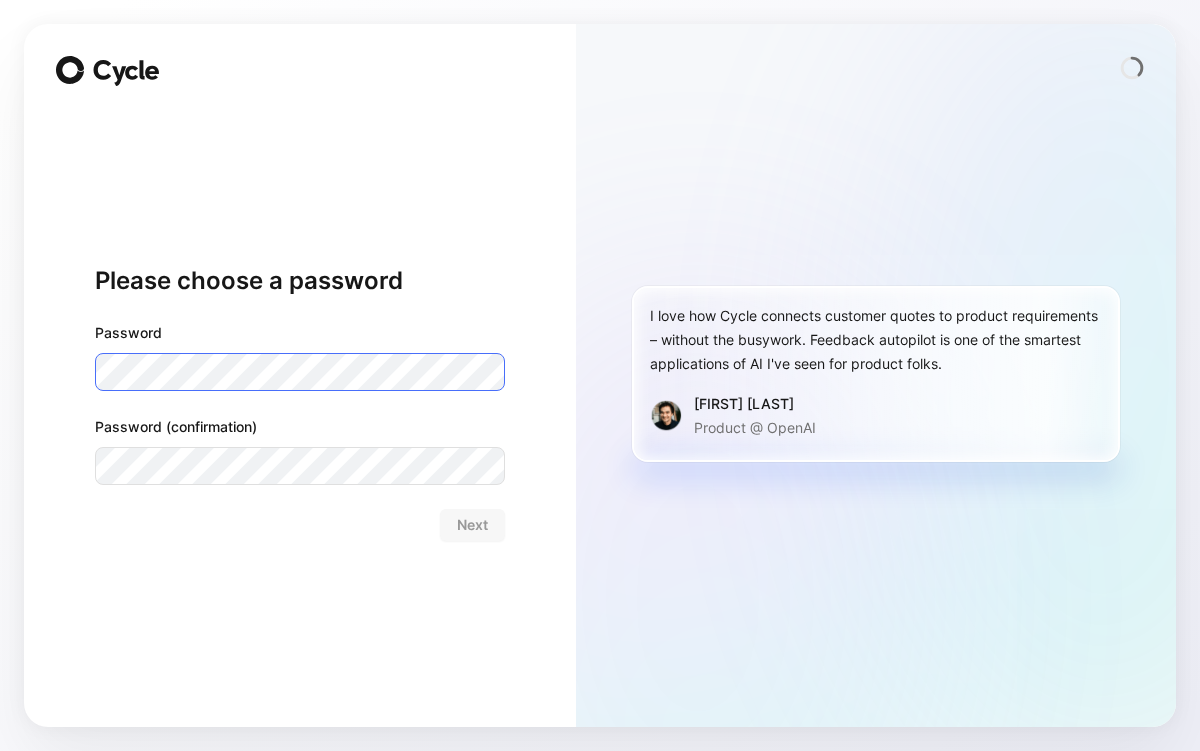 click at bounding box center [0, 751] 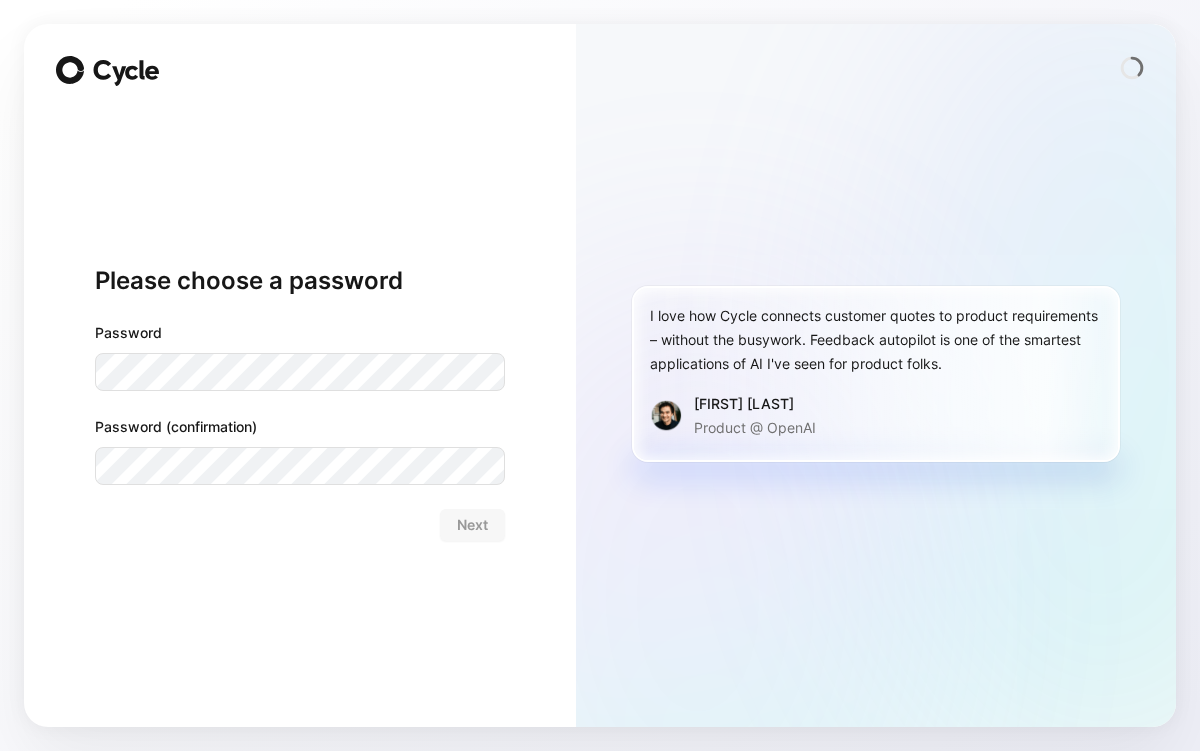 click on "Password" at bounding box center [300, 333] 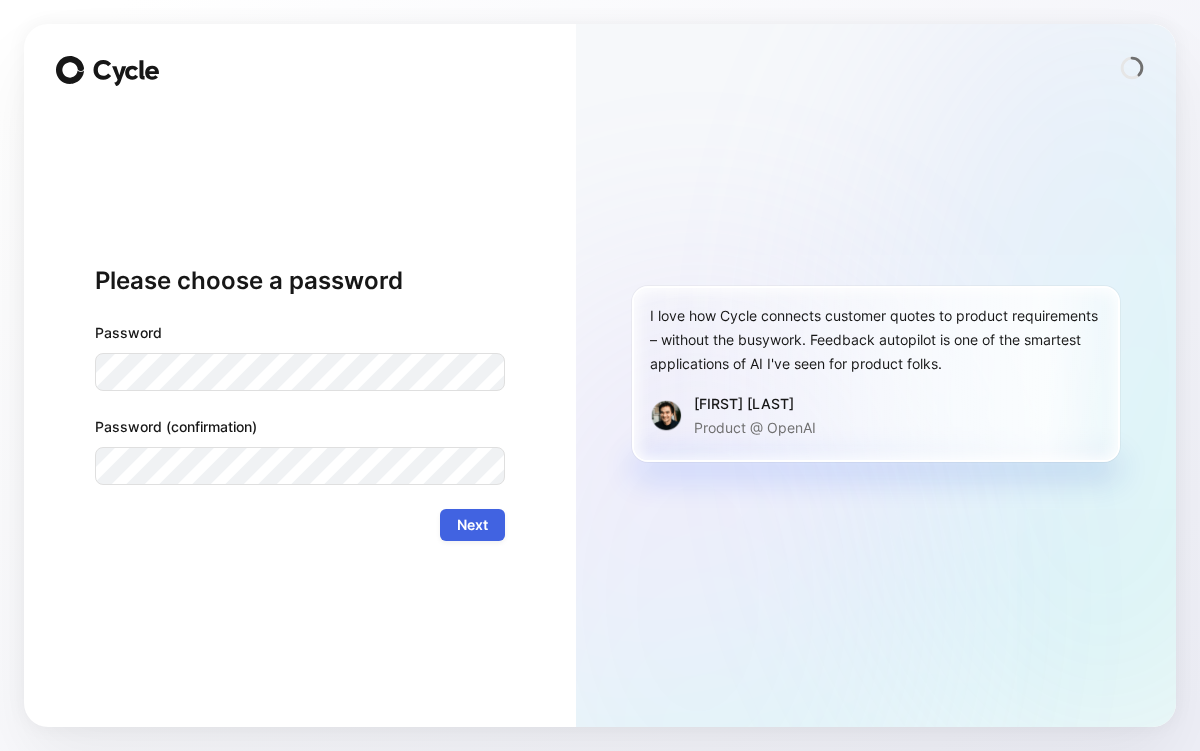 click on "Next" at bounding box center [472, 525] 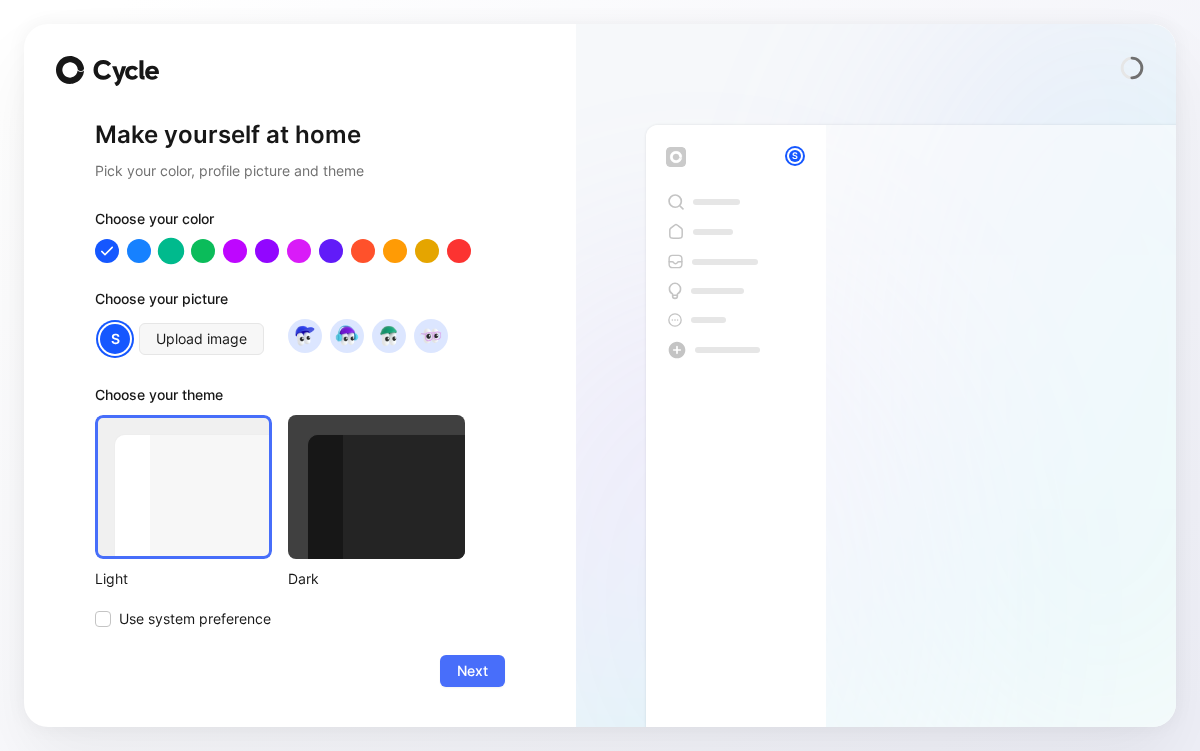 click at bounding box center (171, 250) 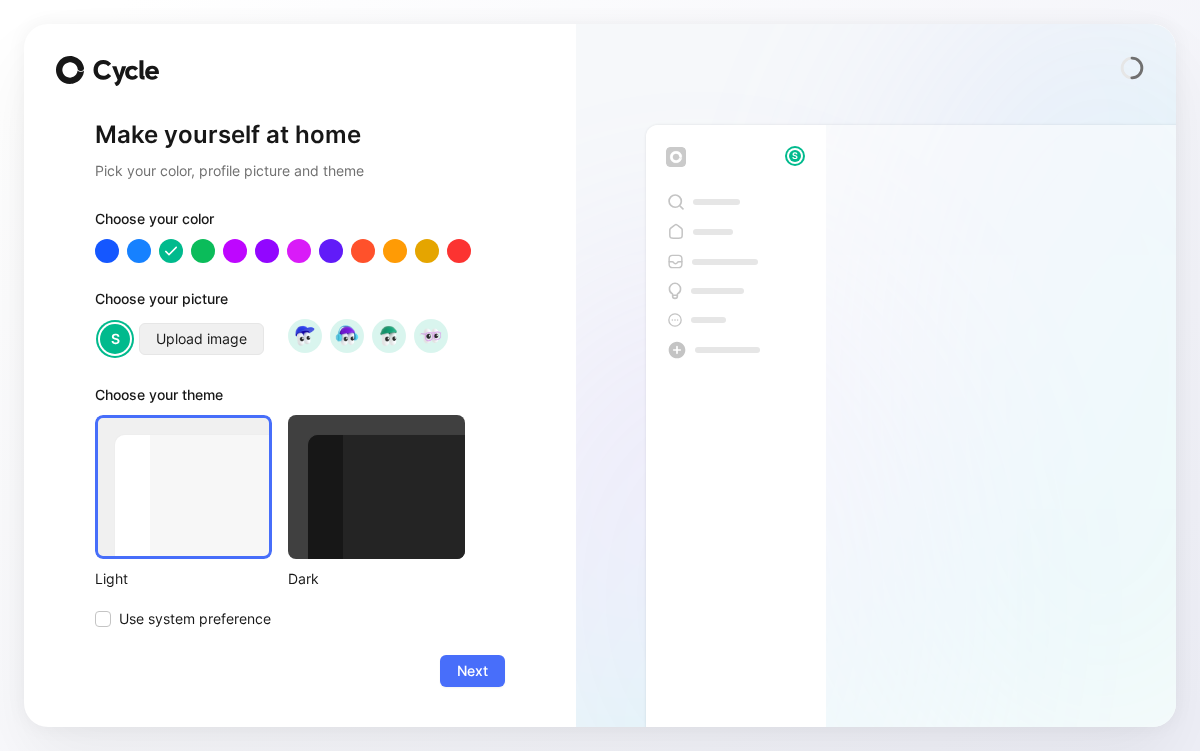 click on "Upload image" at bounding box center [201, 339] 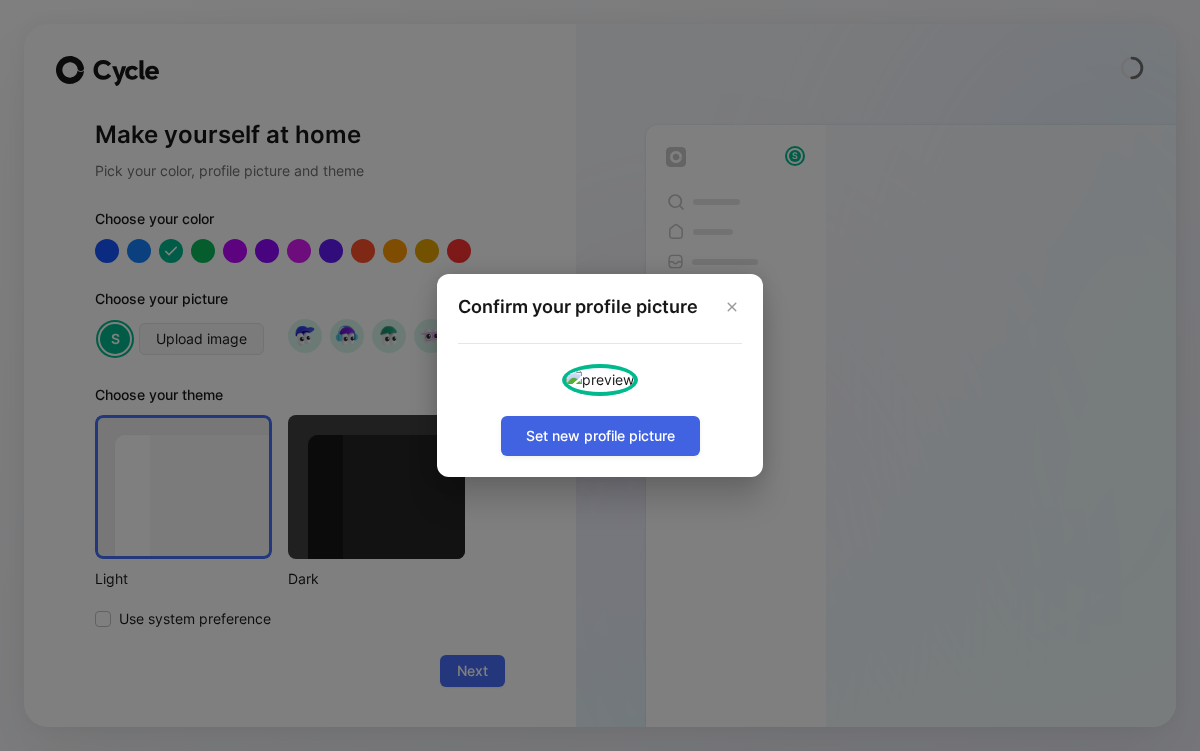 click on "Set new profile picture" at bounding box center (600, 436) 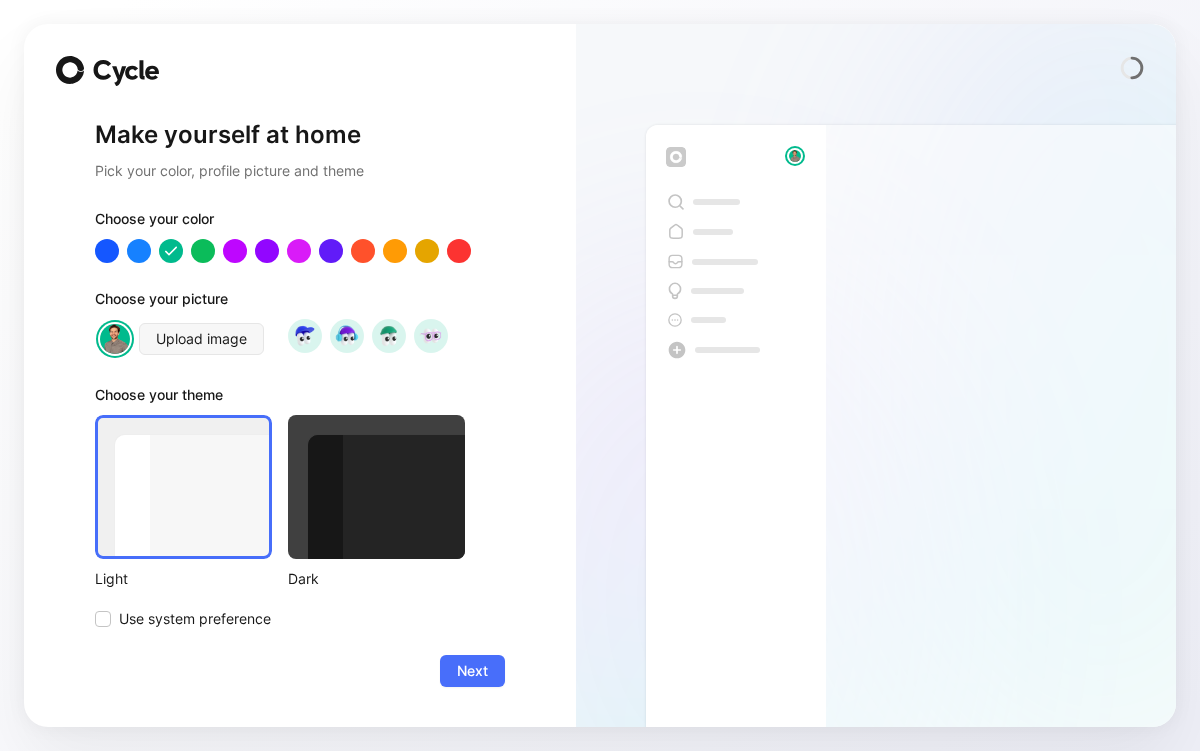click at bounding box center (376, 487) 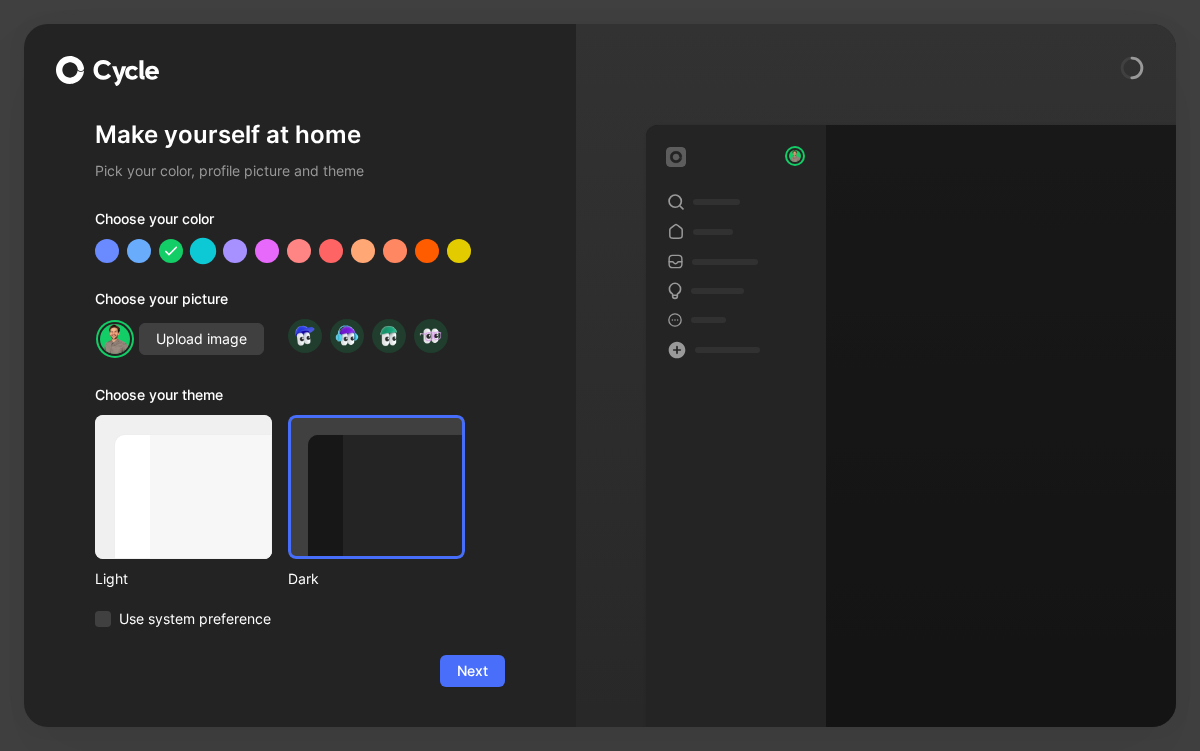click at bounding box center (203, 250) 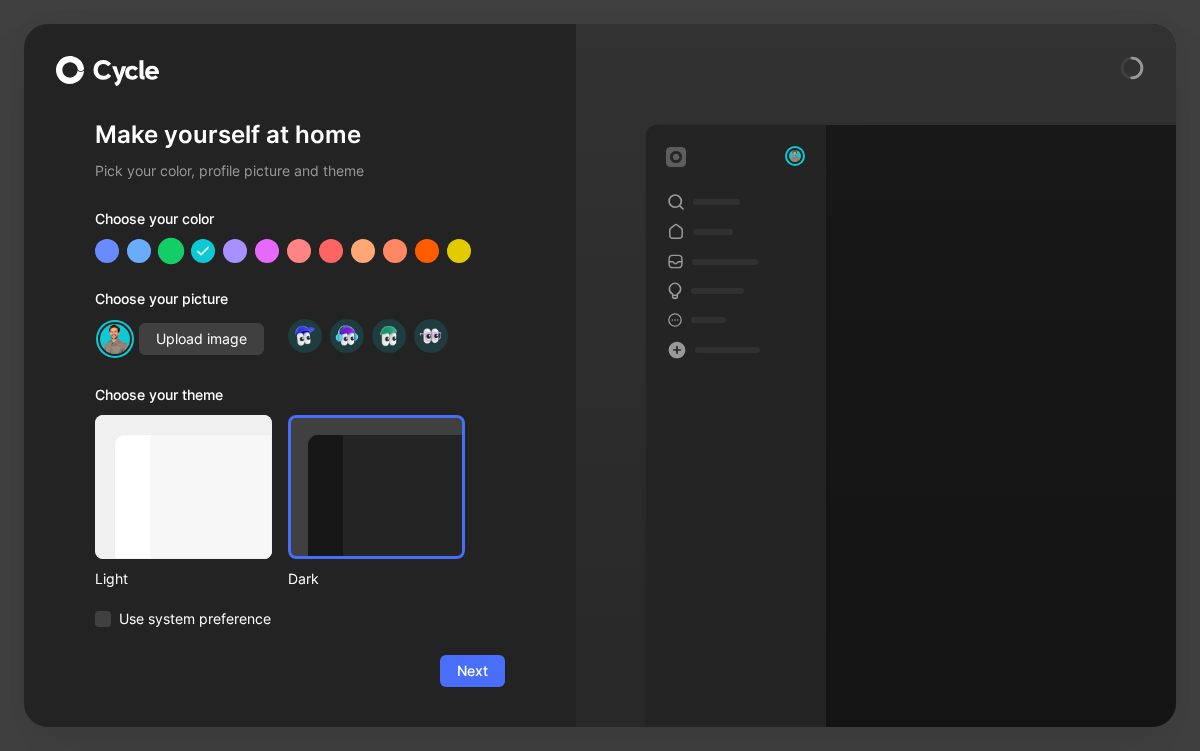 click at bounding box center [171, 250] 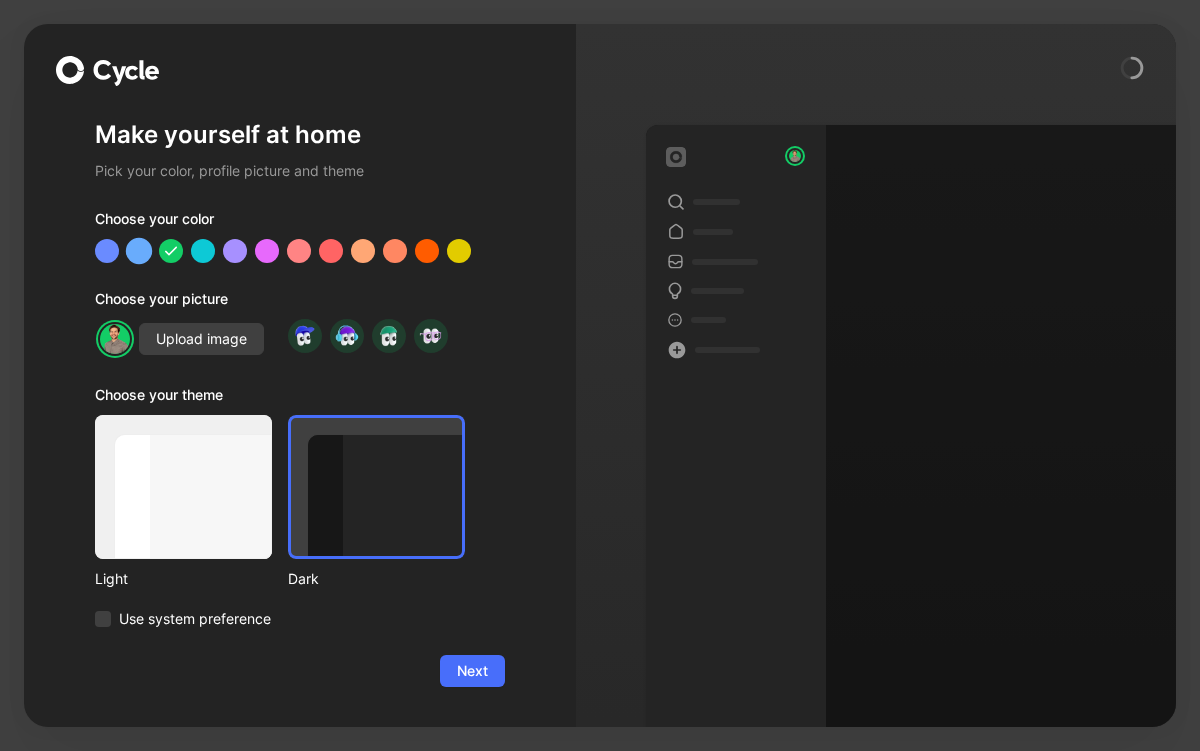 click at bounding box center (139, 250) 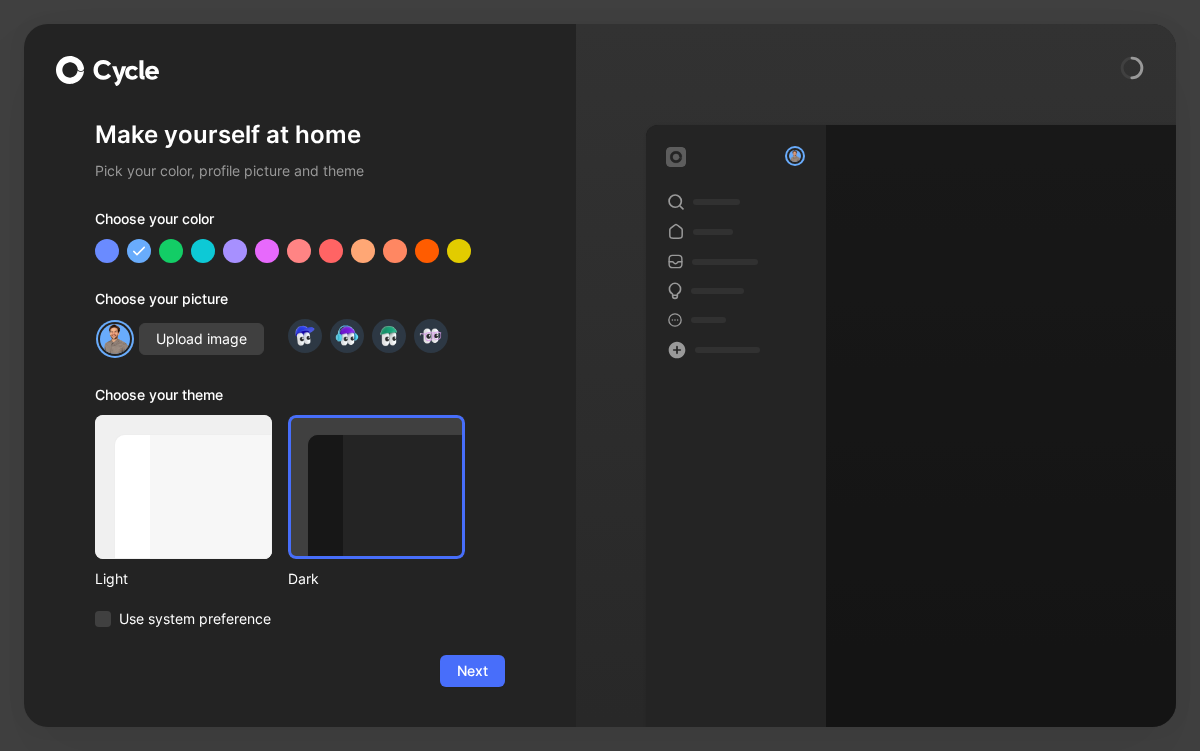 click at bounding box center [300, 251] 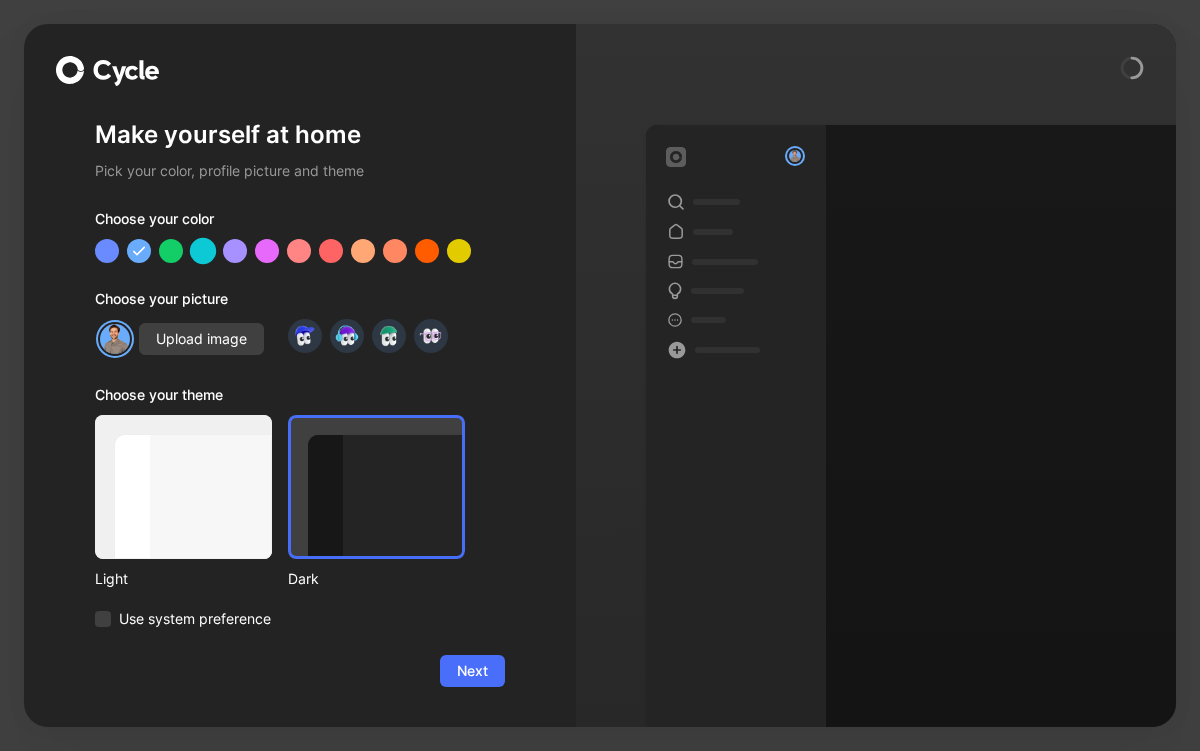 click at bounding box center [203, 250] 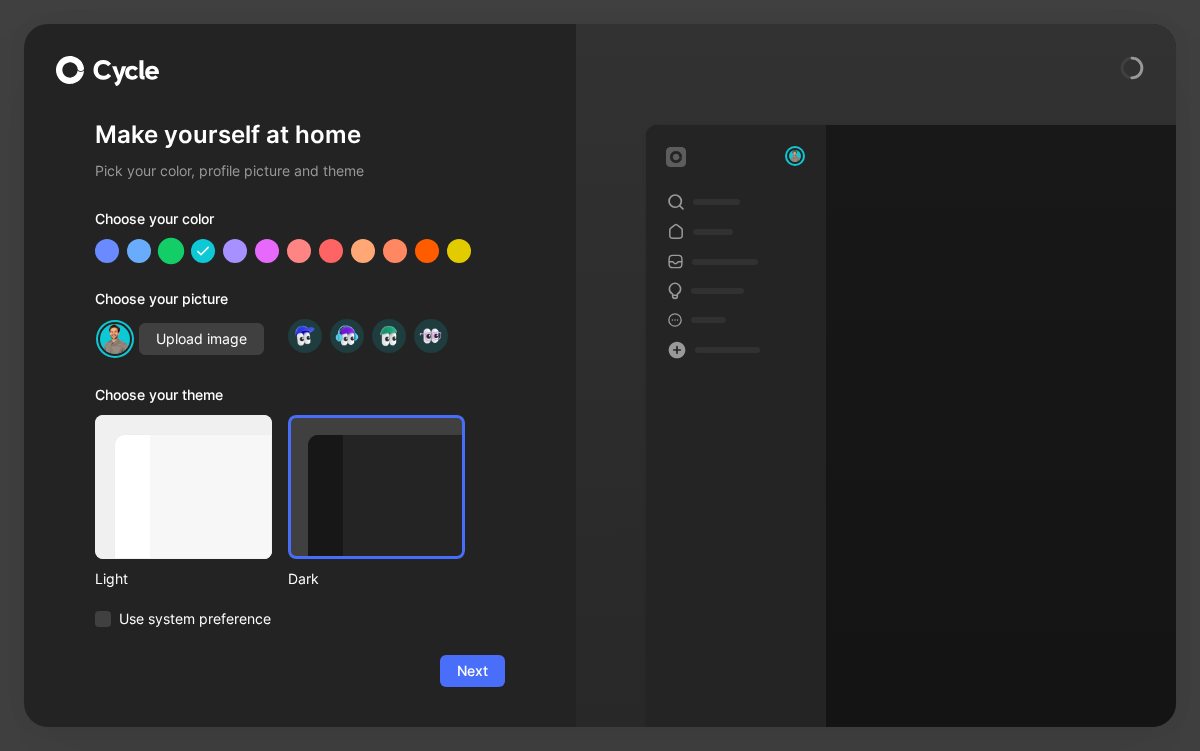 click at bounding box center (171, 250) 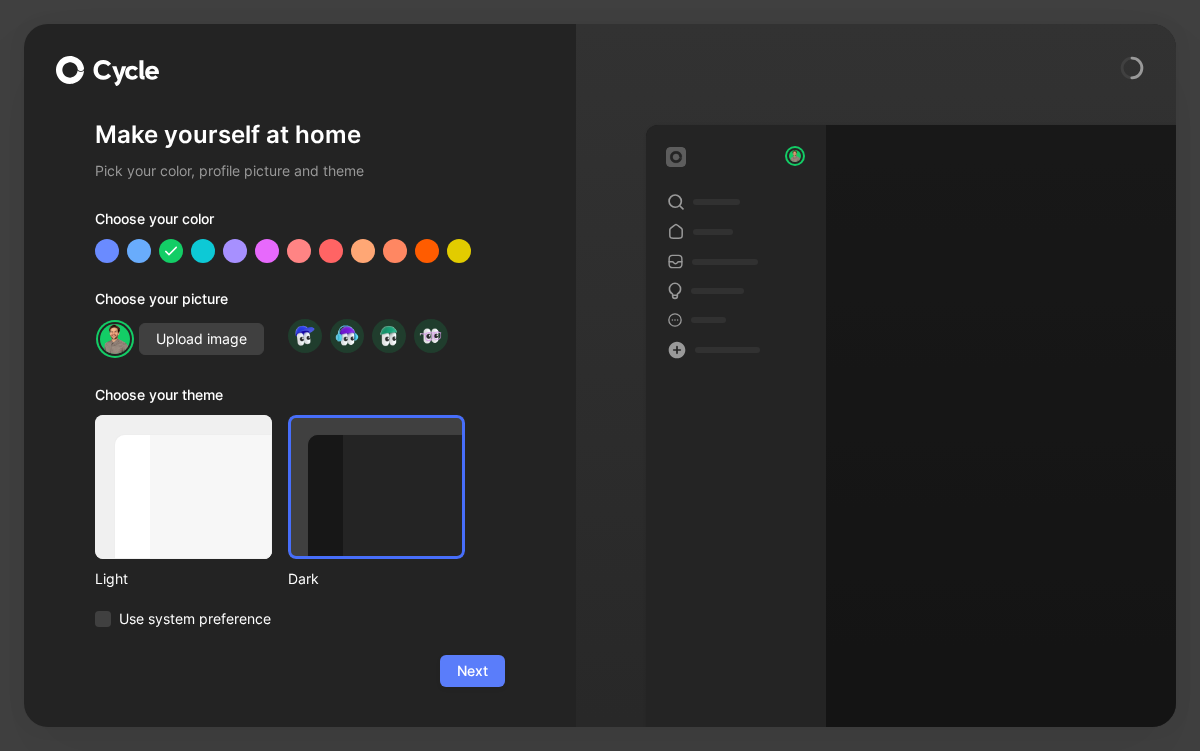 click on "Next" at bounding box center (472, 671) 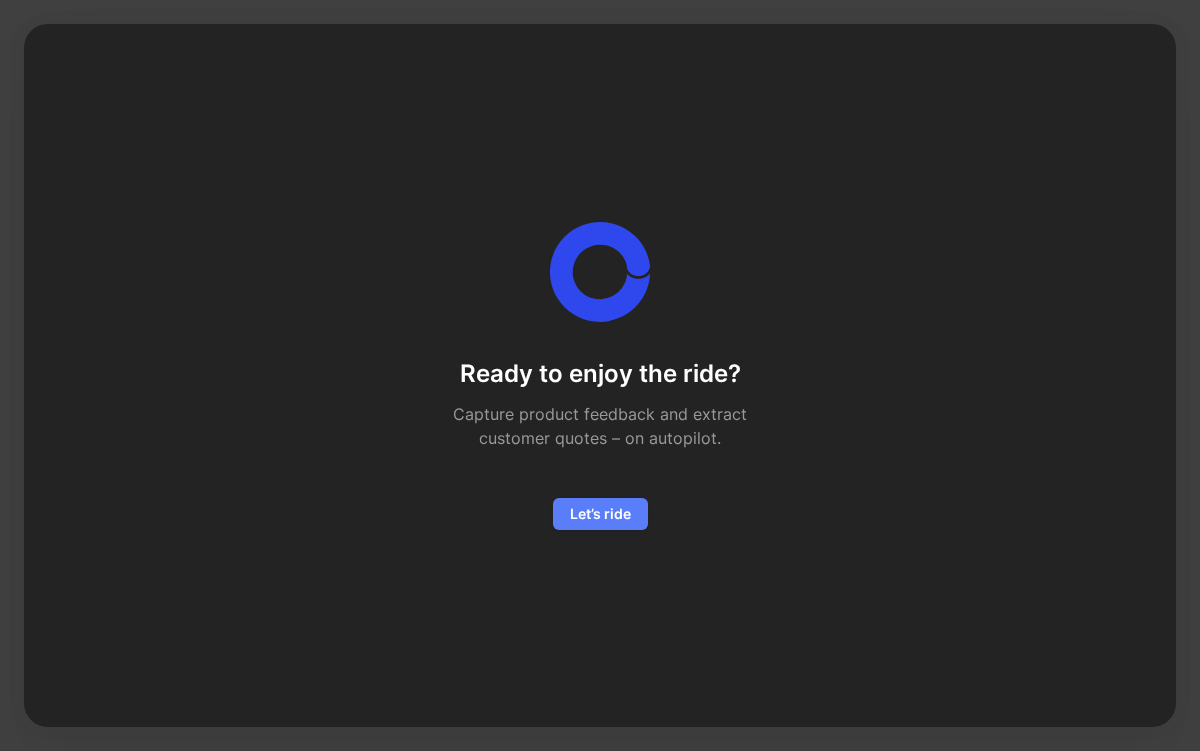 click on "Let’s ride" at bounding box center [600, 514] 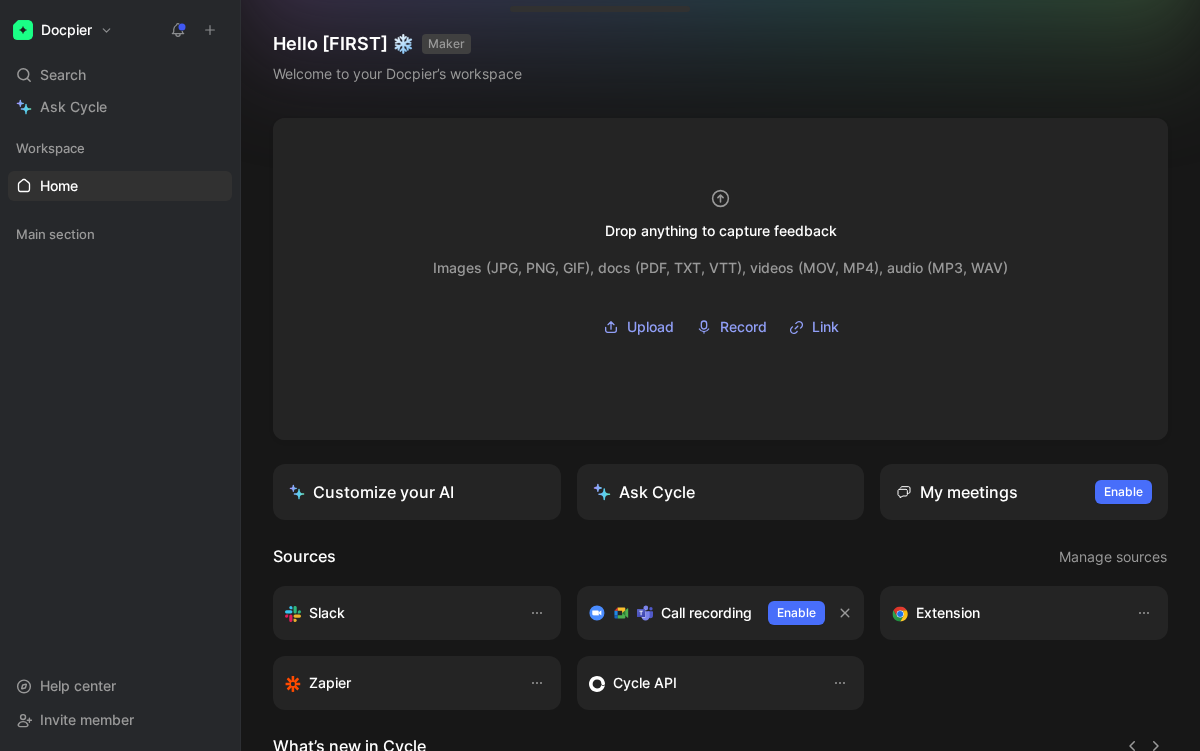 scroll, scrollTop: 331, scrollLeft: 0, axis: vertical 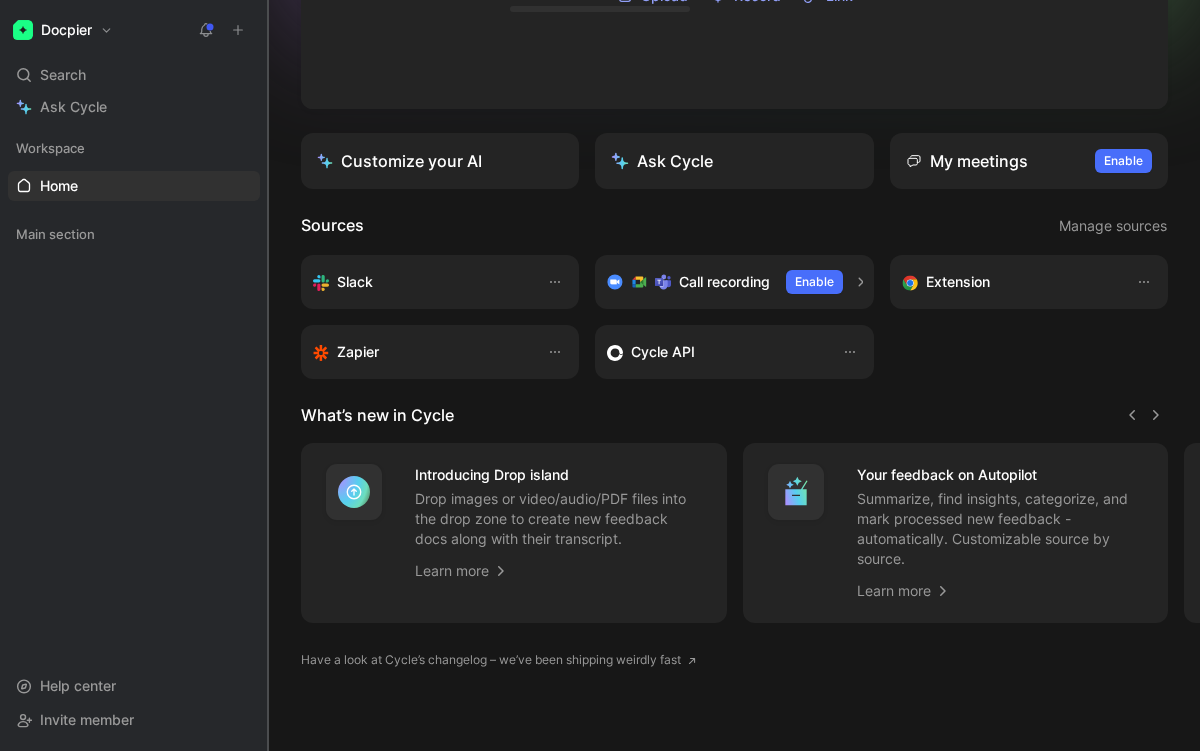 drag, startPoint x: 242, startPoint y: 61, endPoint x: 269, endPoint y: 87, distance: 37.48333 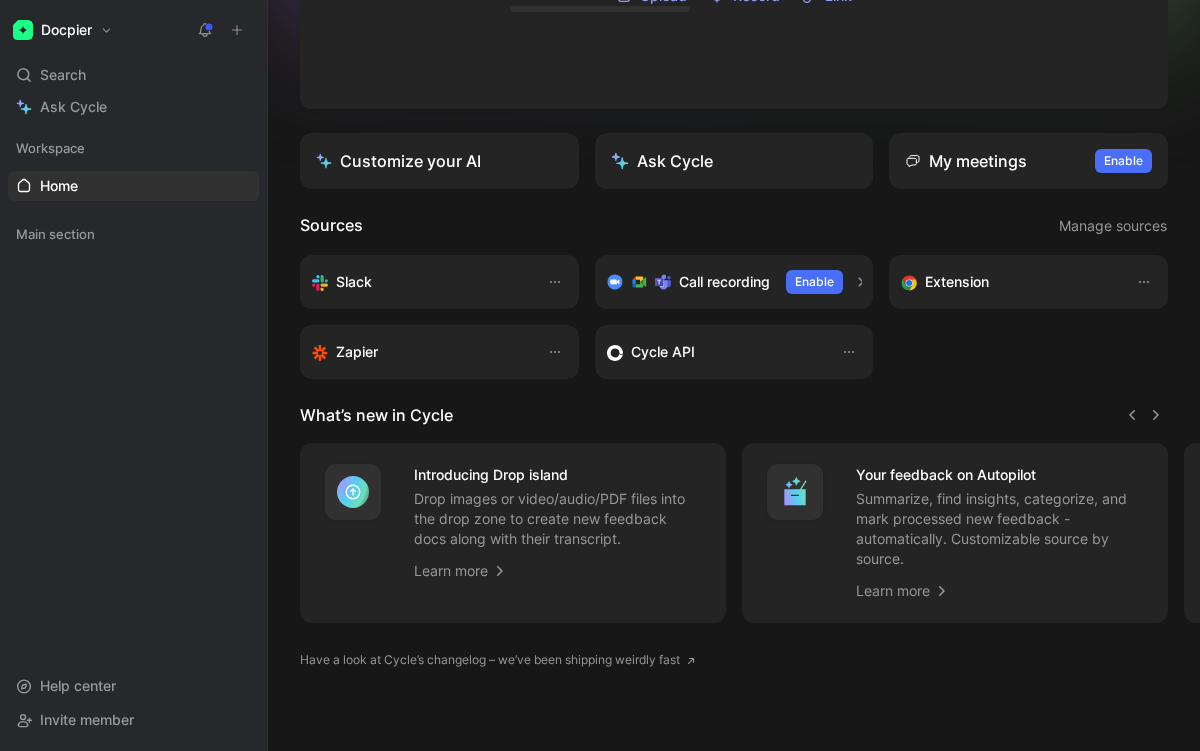 click on "Docpier" at bounding box center (63, 30) 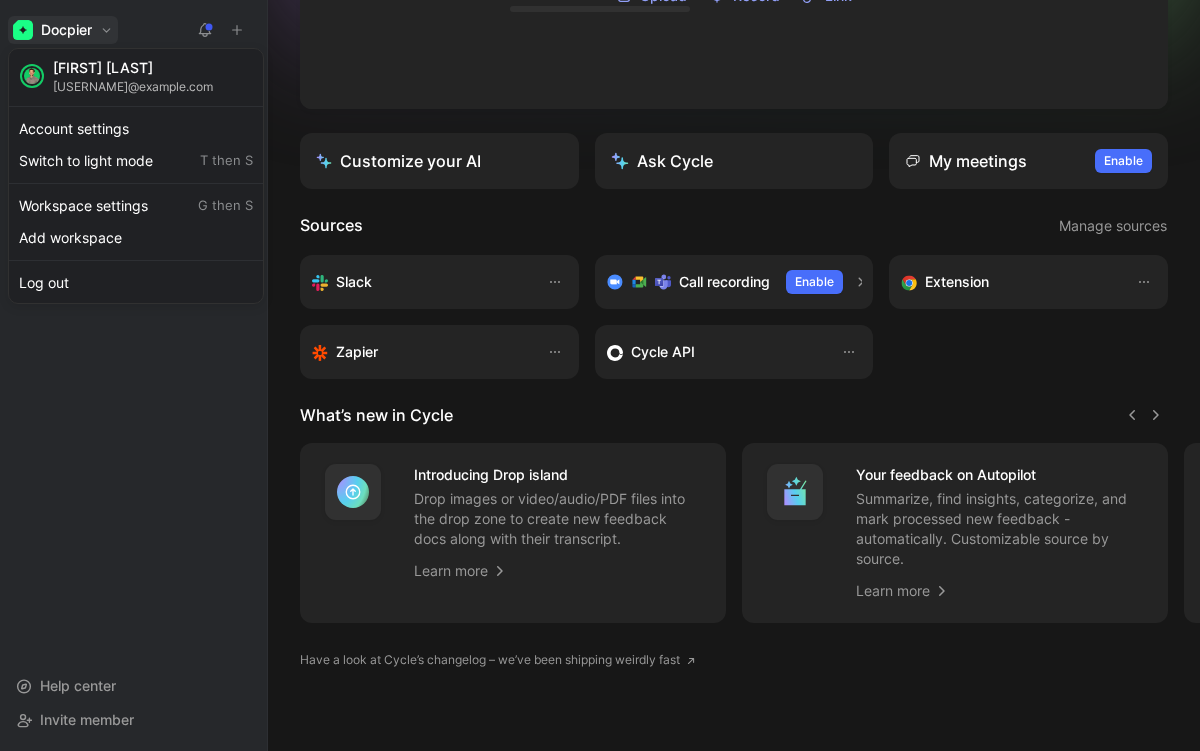 click at bounding box center (600, 375) 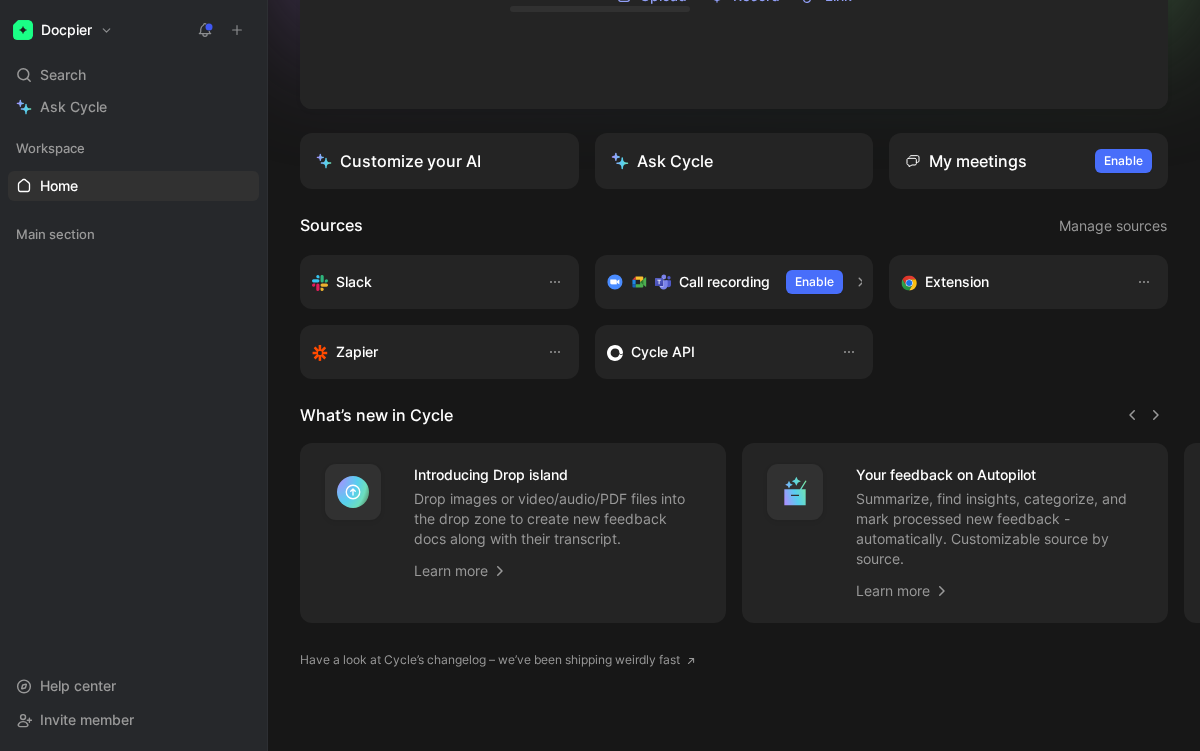 type 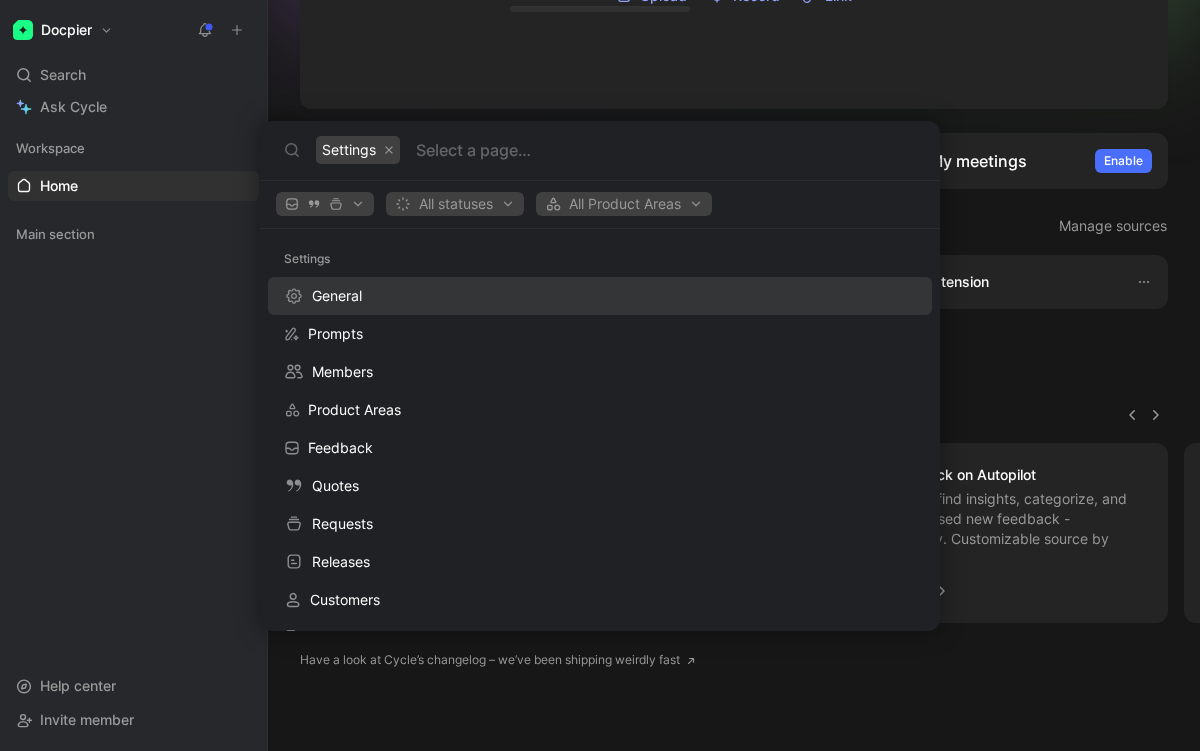 click on "Docpier Search ⌘ K Ask Cycle Workspace Home G then H Main section
To pick up a draggable item, press the space bar.
While dragging, use the arrow keys to move the item.
Press space again to drop the item in its new position, or press escape to cancel.
Help center Invite member Hello [FIRST] ❄️ MAKER Welcome to your Docpier’s workspace Drop anything to capture feedback Images (JPG, PNG, GIF), docs (PDF, TXT, VTT), videos (MOV, MP4), audio (MP3, WAV) Upload Record Link Customize your AI Ask Cycle My meetings Enable to view your meetings Enable Sources Manage sources Slack Call recording Enable Extension Zapier Cycle API What’s new in Cycle Introducing Drop island Drop images or video/audio/PDF files into the drop zone to create new feedback docs along with their transcript. Learn more Your feedback on Autopilot Summarize, find insights, categorize, and mark processed new feedback - automatically. Customizable source by source. Learn more Introducing Call recording All" at bounding box center (600, 375) 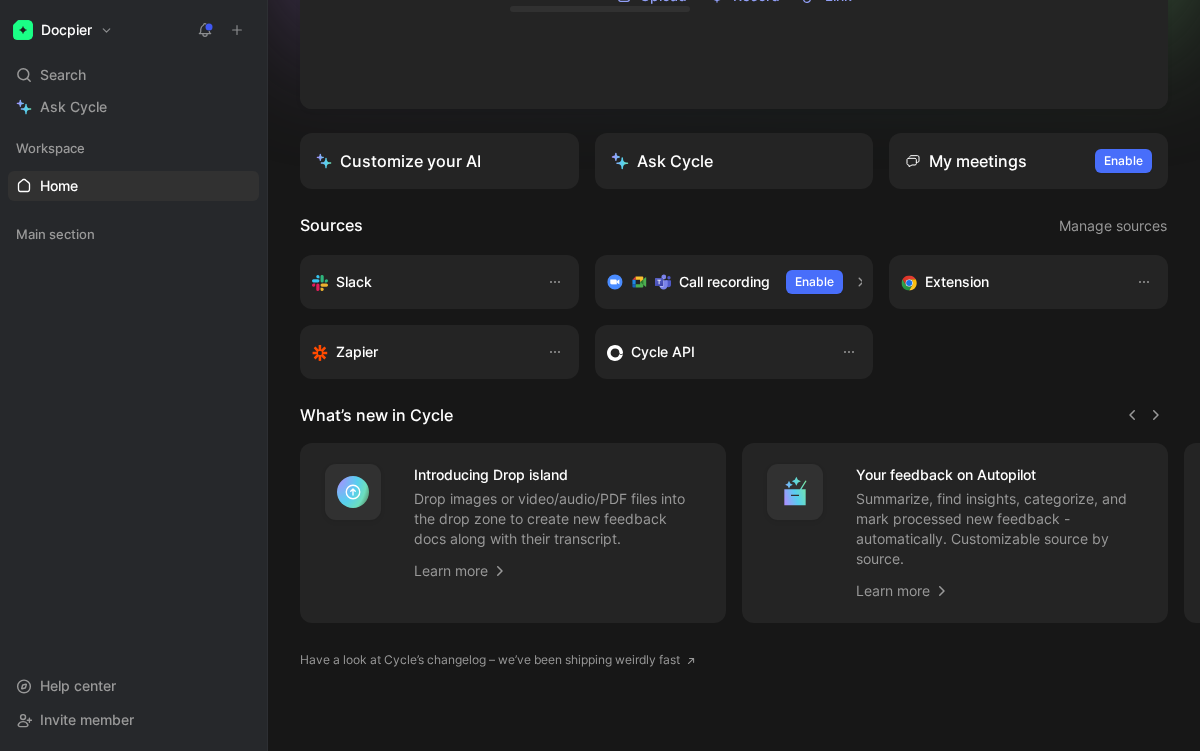 click on "Drop anything to capture feedback Images (JPG, PNG, GIF), docs (PDF, TXT, VTT), videos (MOV, MP4), audio (MP3, WAV) Upload Record Link Customize your AI Ask Cycle My meetings Enable to view your meetings Enable Sources Manage sources Slack Call recording Enable Extension Zapier Cycle API What’s new in Cycle Introducing Drop island Drop images or video/audio/PDF files into the drop zone to create new feedback docs along with their transcript. Learn more Your feedback on Autopilot Summarize, find insights, categorize, and mark processed new feedback - automatically. Customizable source by source. Learn more Introducing Call recording Record your calls and automatically fetch their transcripts as Cycle feedback. Learn more Linear integration Map any Cycle feature/bug with a Linear project/issue, mirroring its status in real-time. Learn more Have a look at Cycle’s changelog – we’ve been shipping weirdly fast" at bounding box center [734, 269] 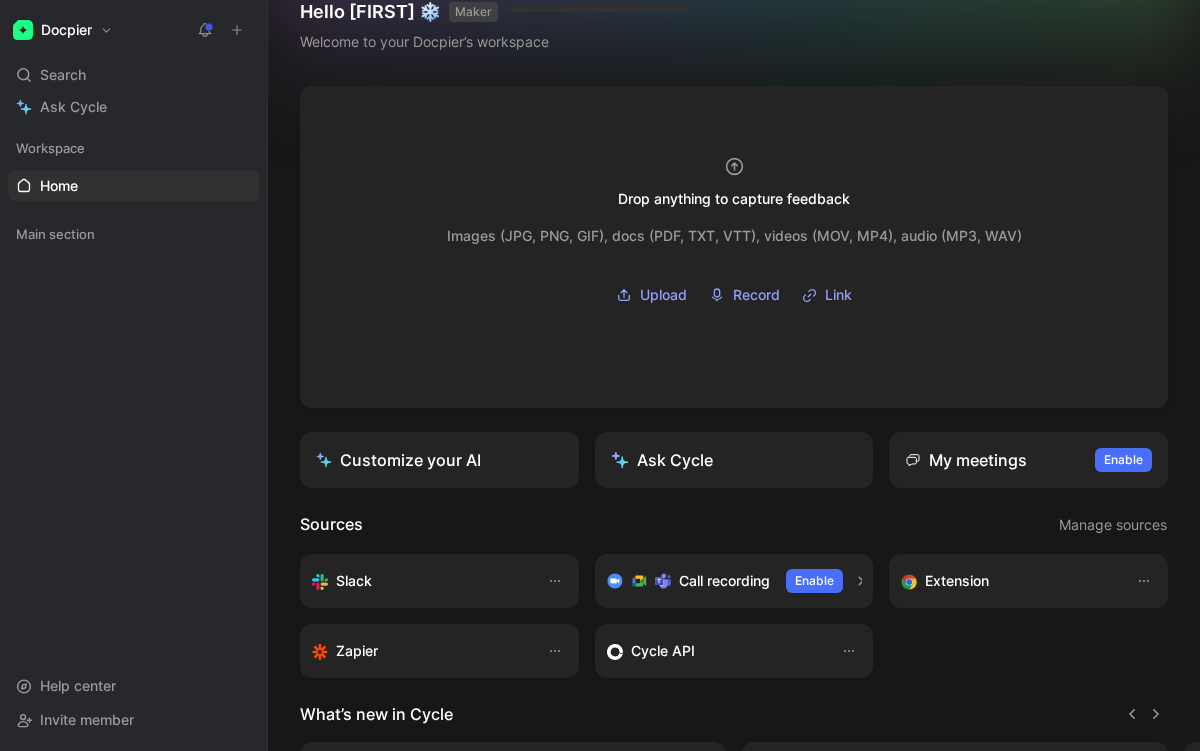 scroll, scrollTop: 2, scrollLeft: 0, axis: vertical 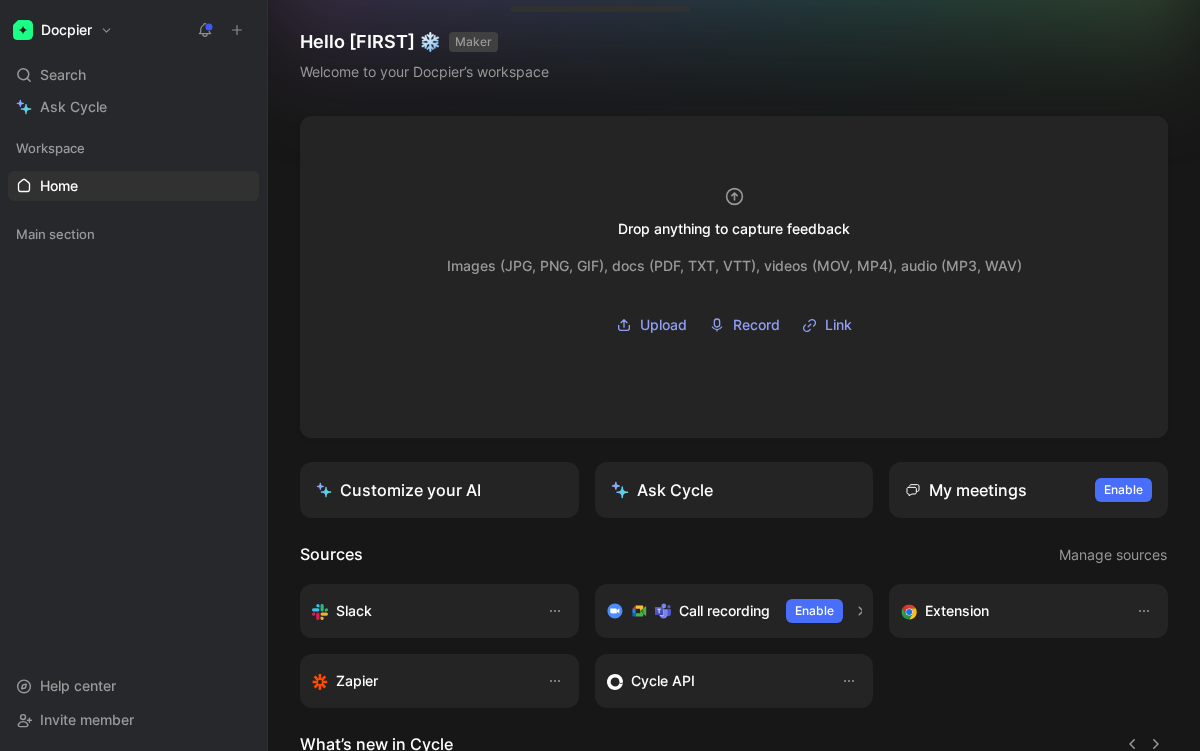 click on "Docpier" at bounding box center [63, 30] 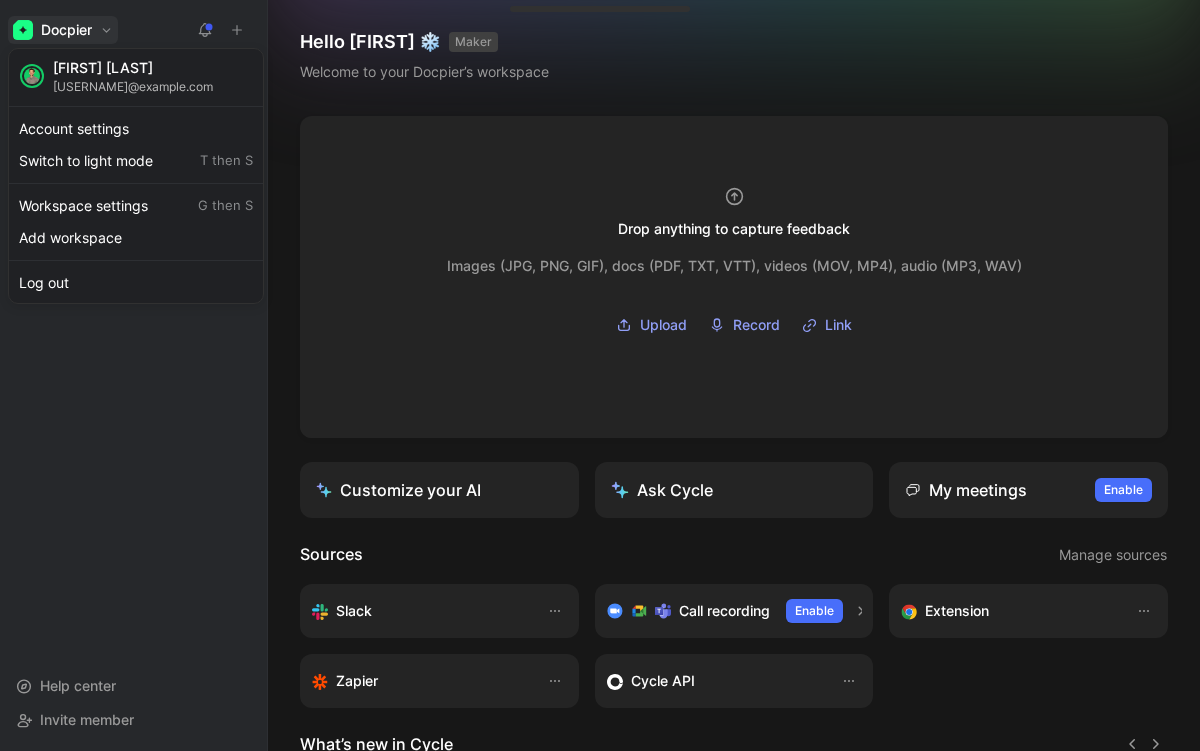 click at bounding box center (600, 375) 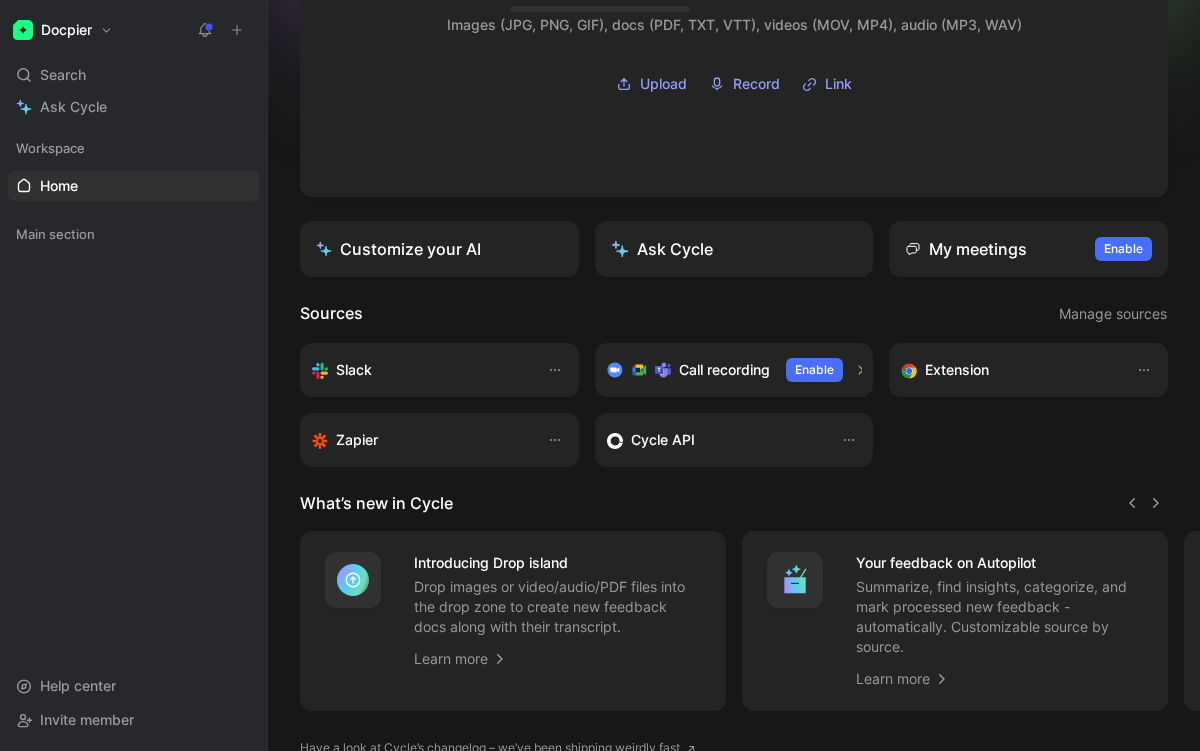 scroll, scrollTop: 331, scrollLeft: 0, axis: vertical 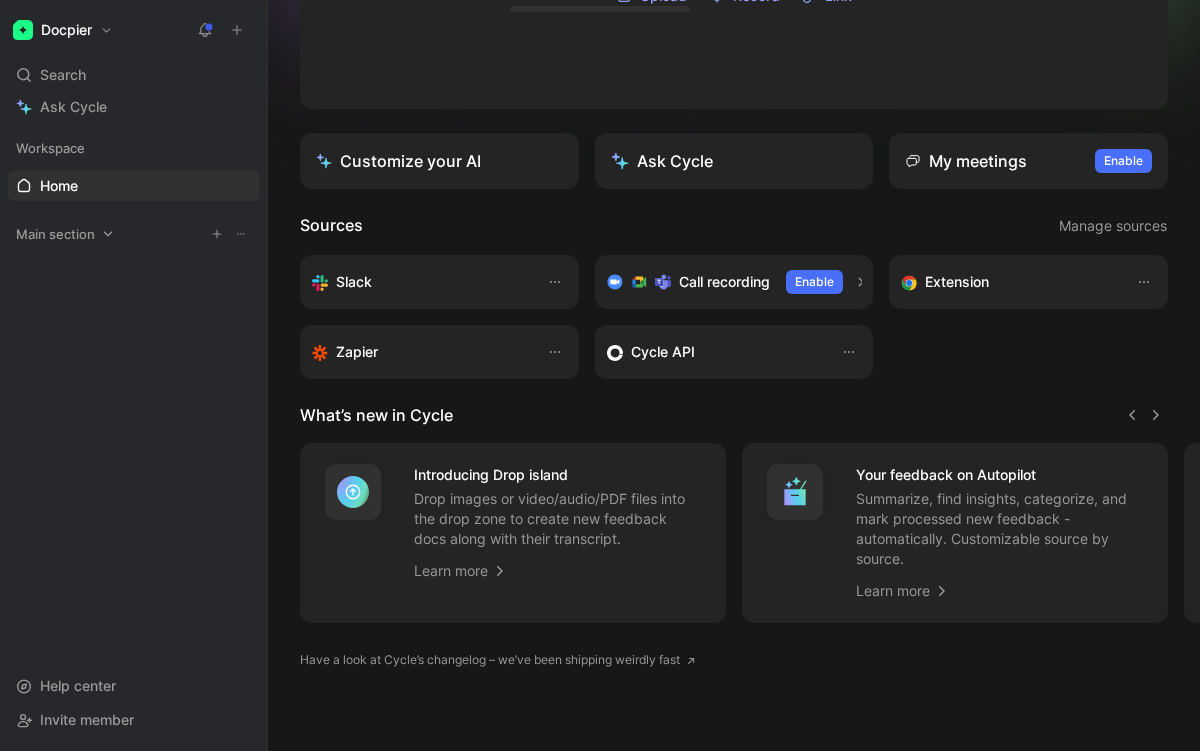 click 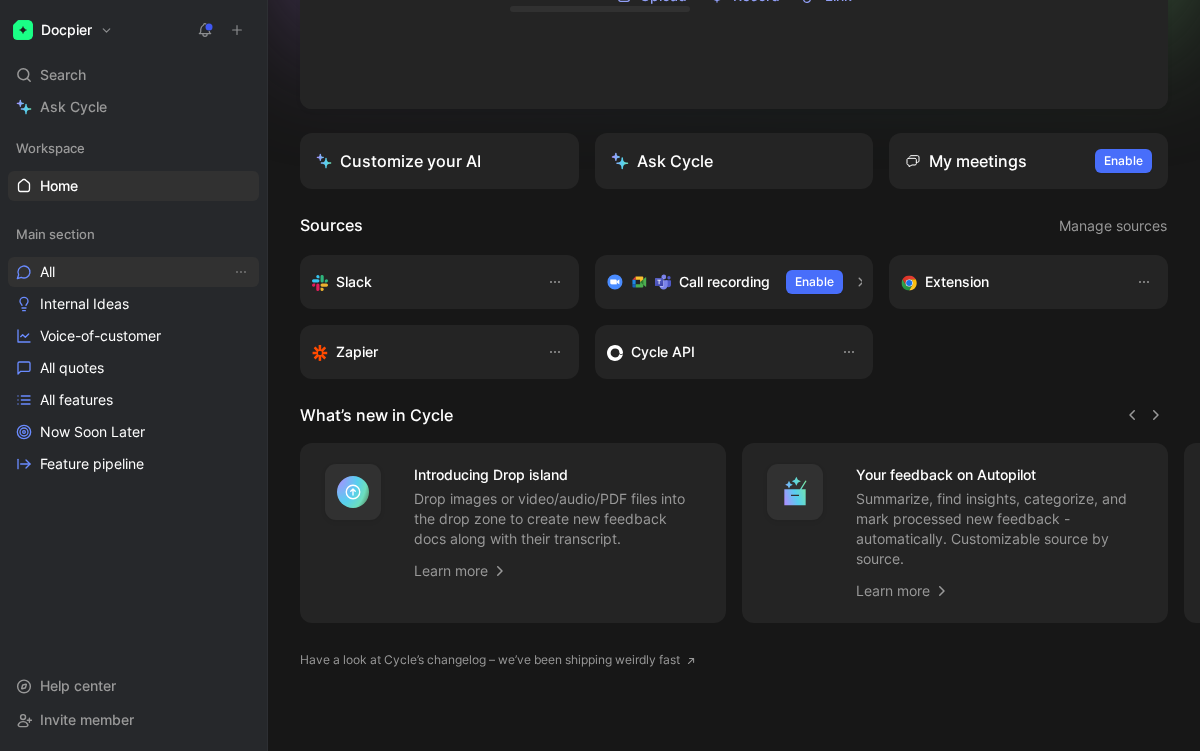 click on "All" at bounding box center [133, 272] 